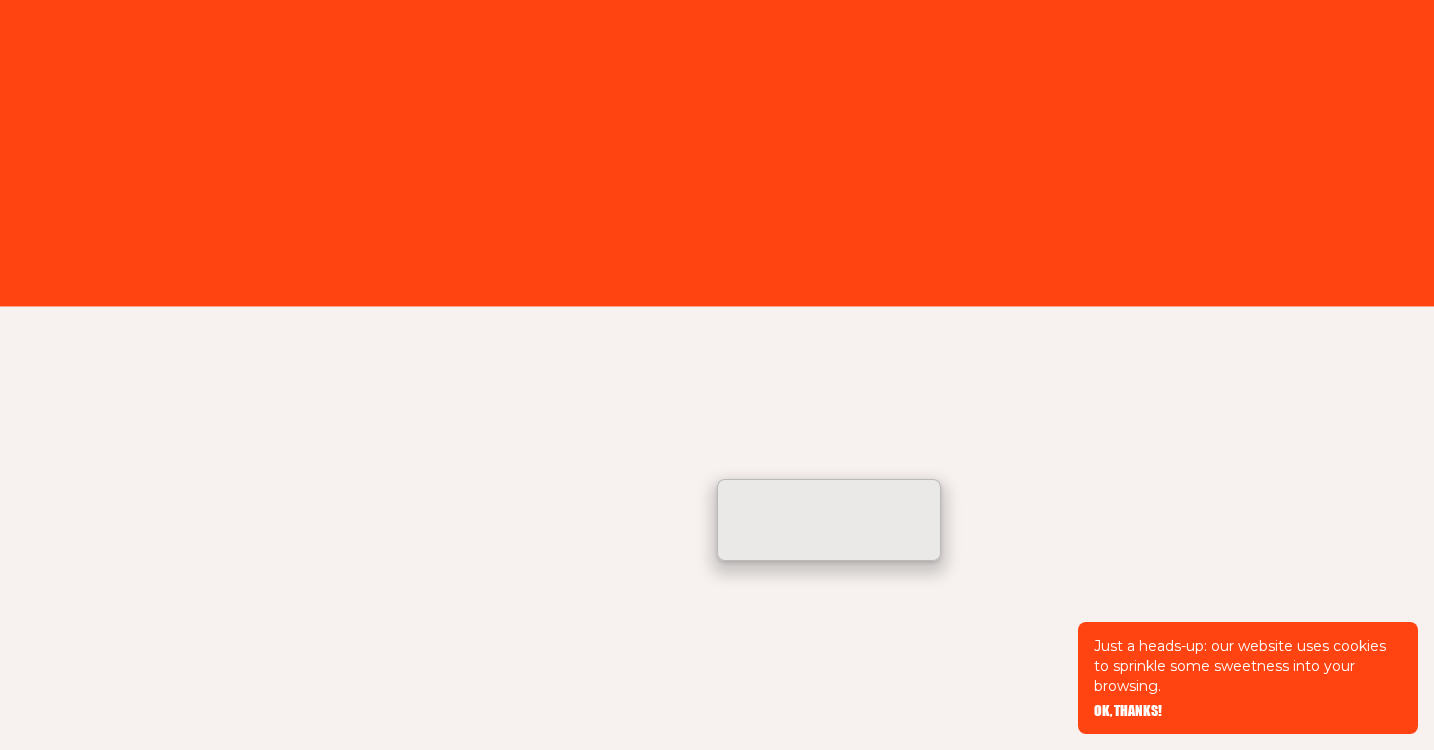 scroll, scrollTop: 0, scrollLeft: 0, axis: both 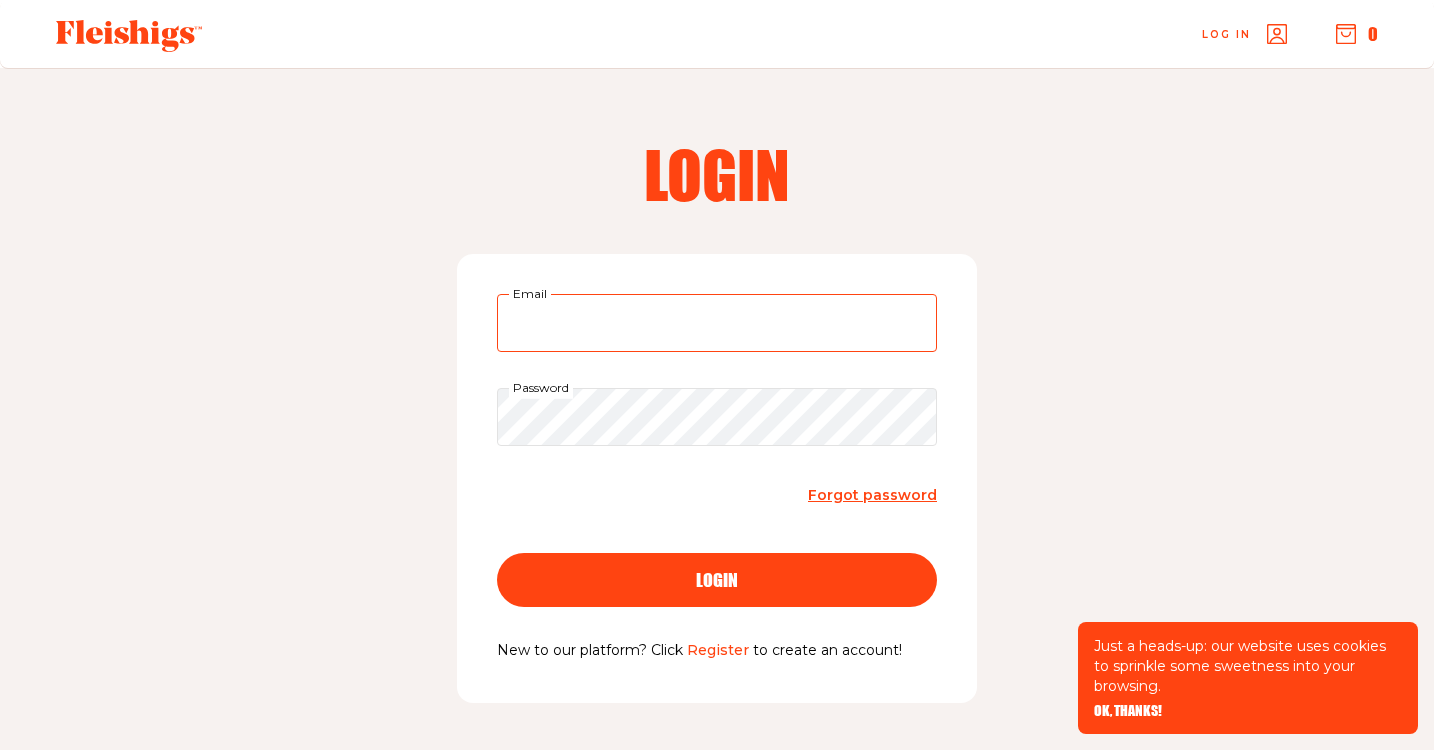 click on "Email" at bounding box center [717, 323] 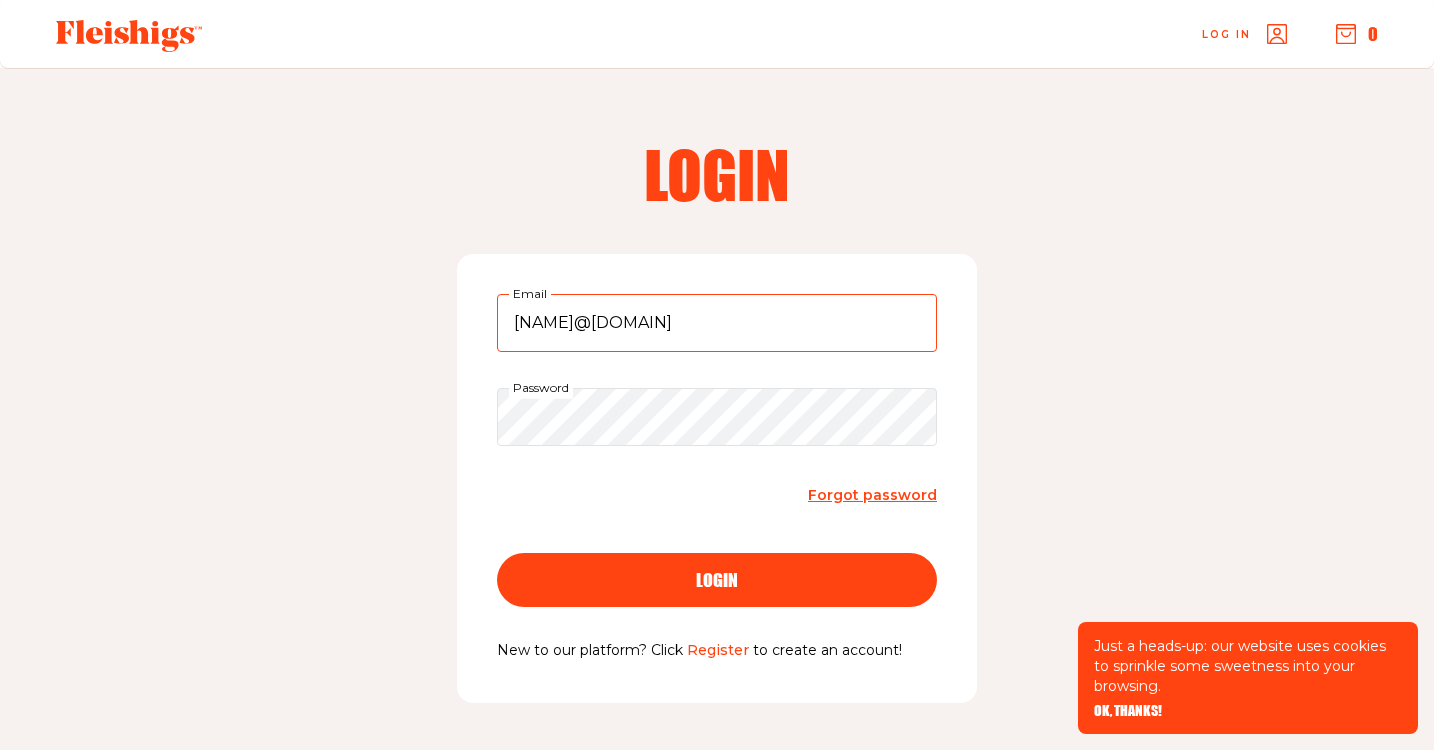 type on "spitzmarilyn@gmail.com" 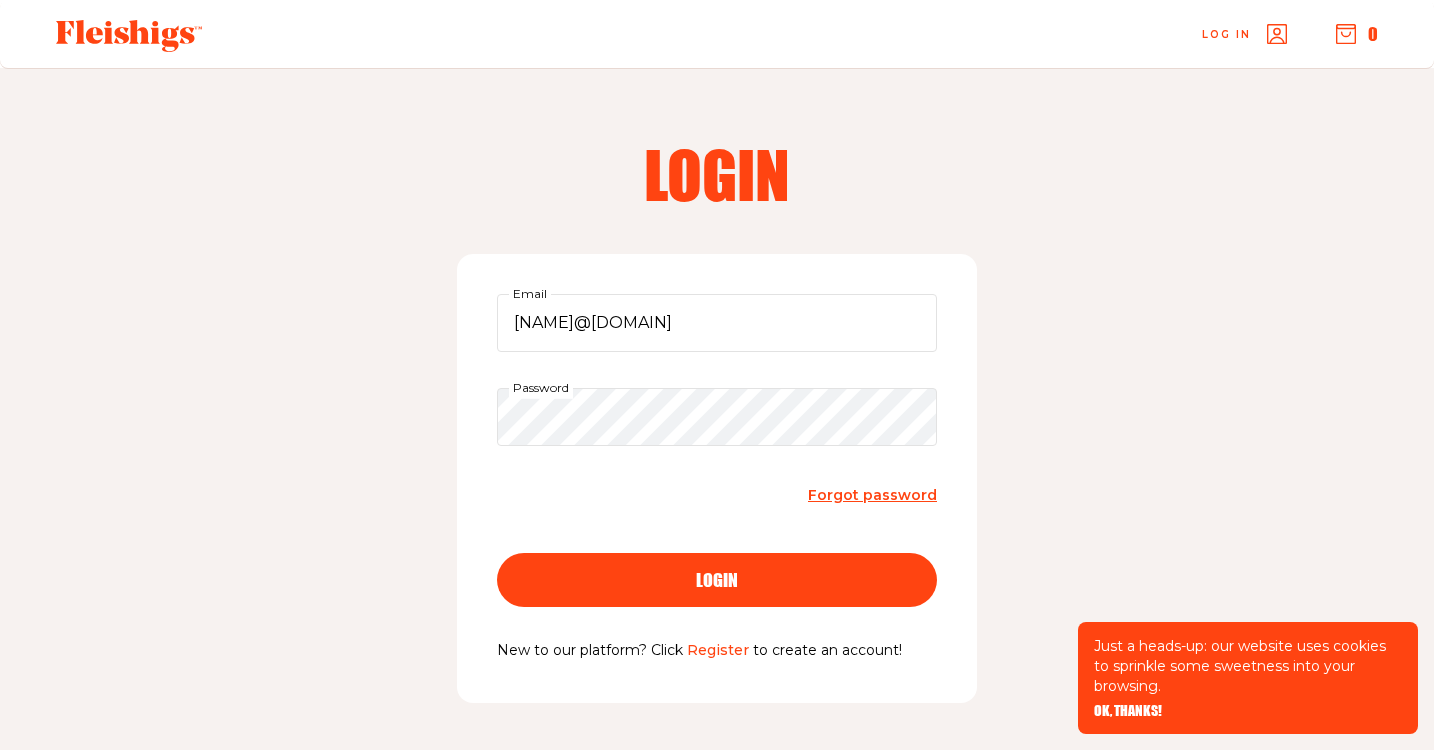click on "Forgot password" at bounding box center [872, 495] 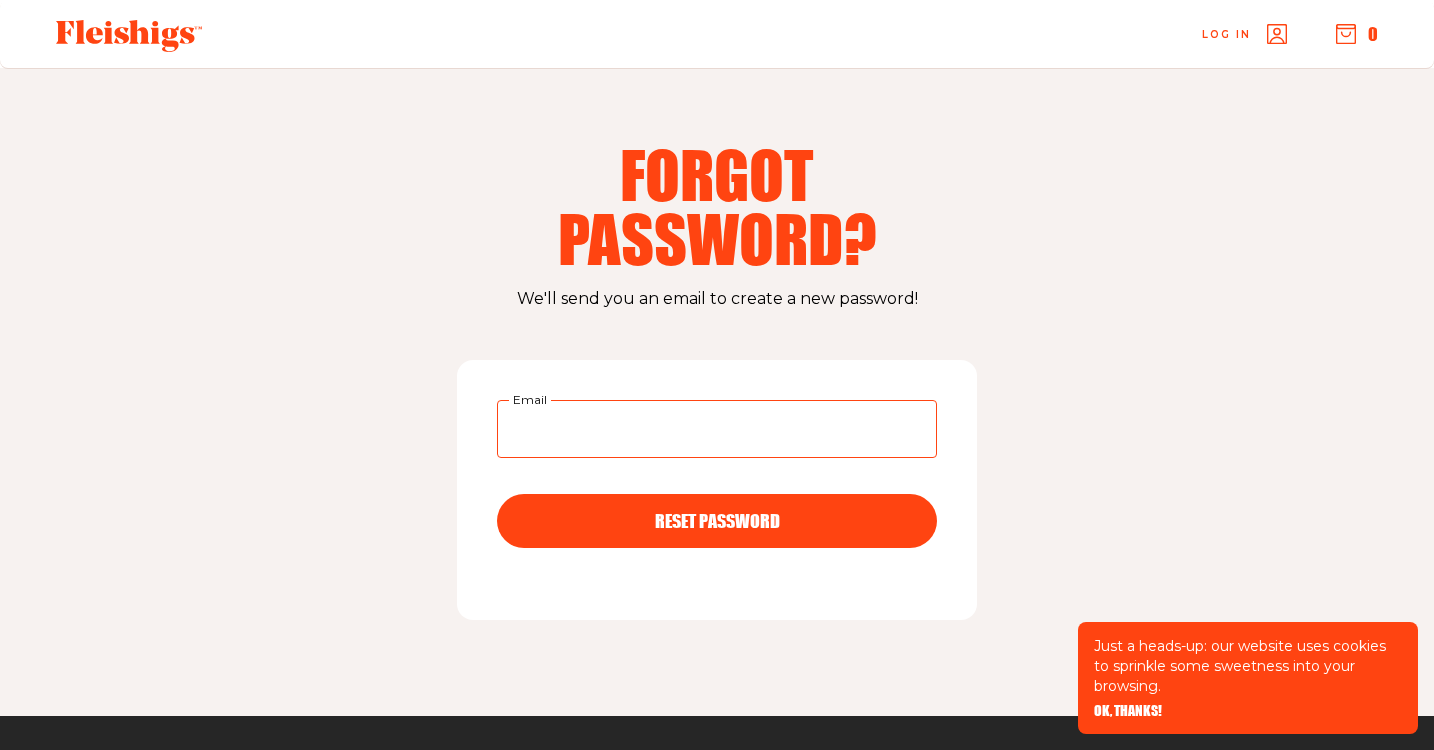 click on "Email" at bounding box center (717, 429) 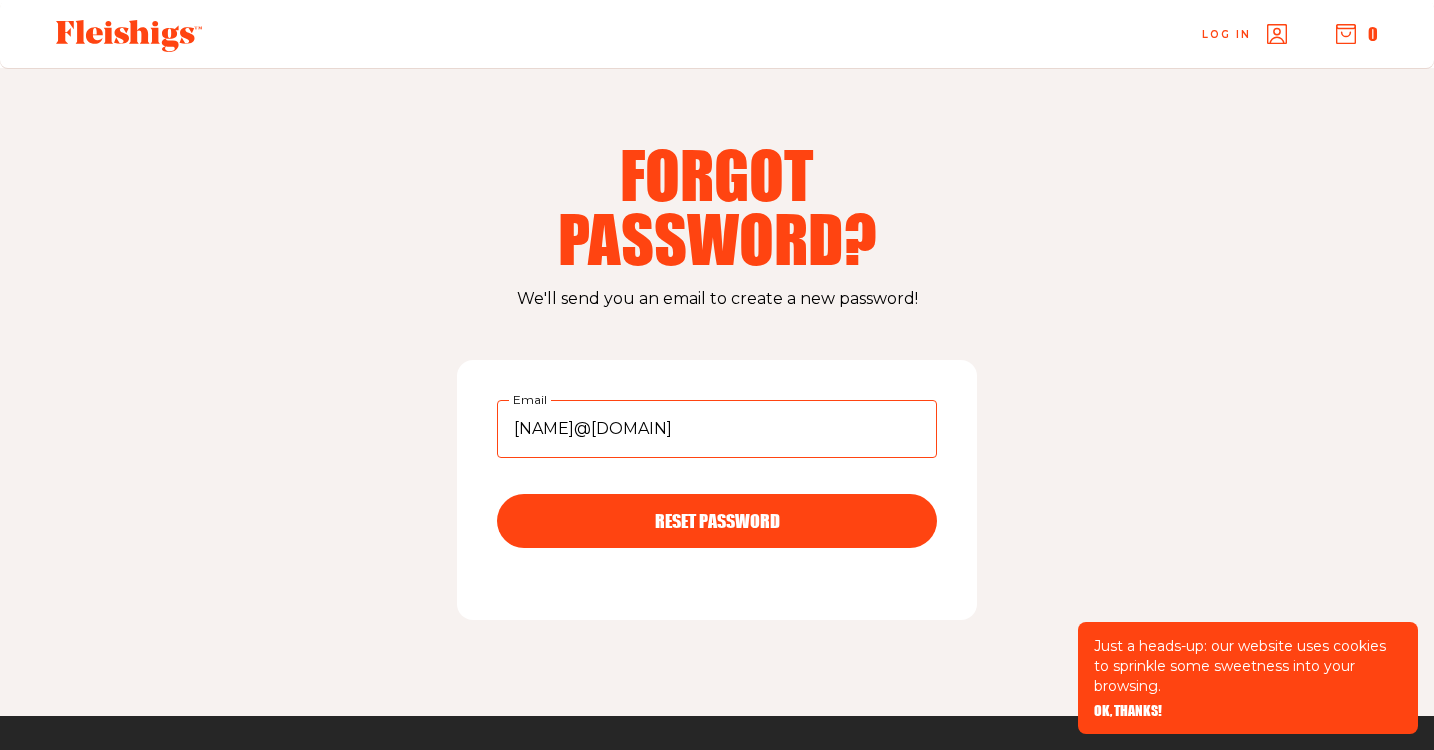 type on "spitzmarilyn@gmail.com" 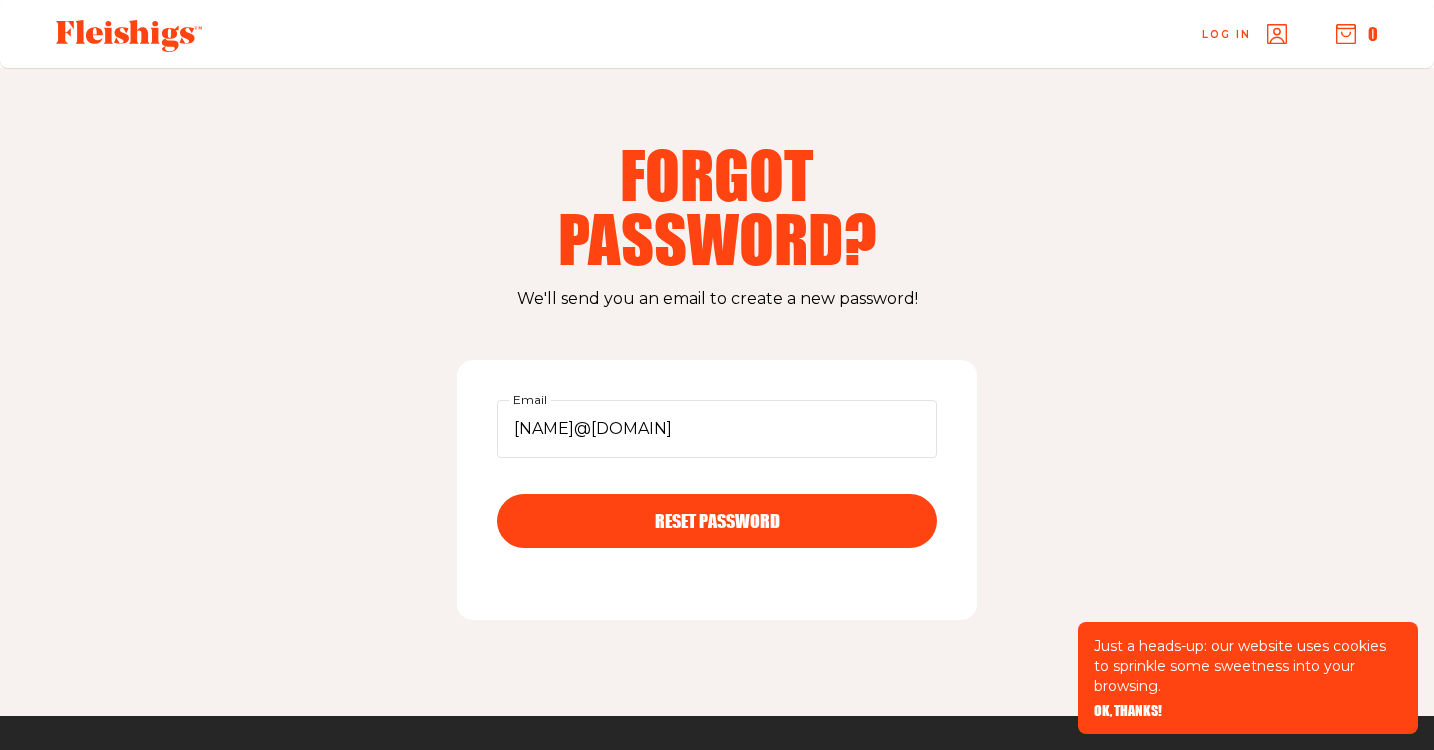 click on "RESET PASSWORD" at bounding box center [717, 521] 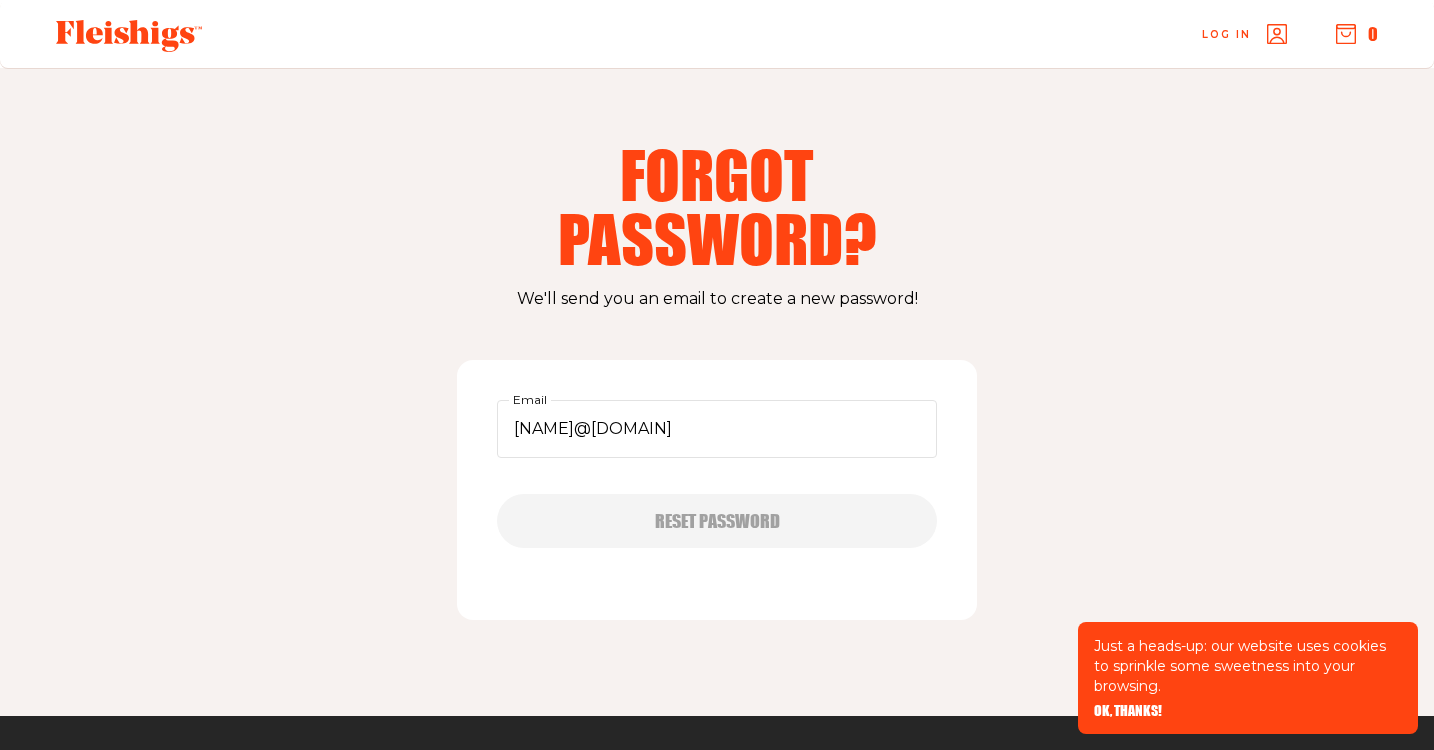 type 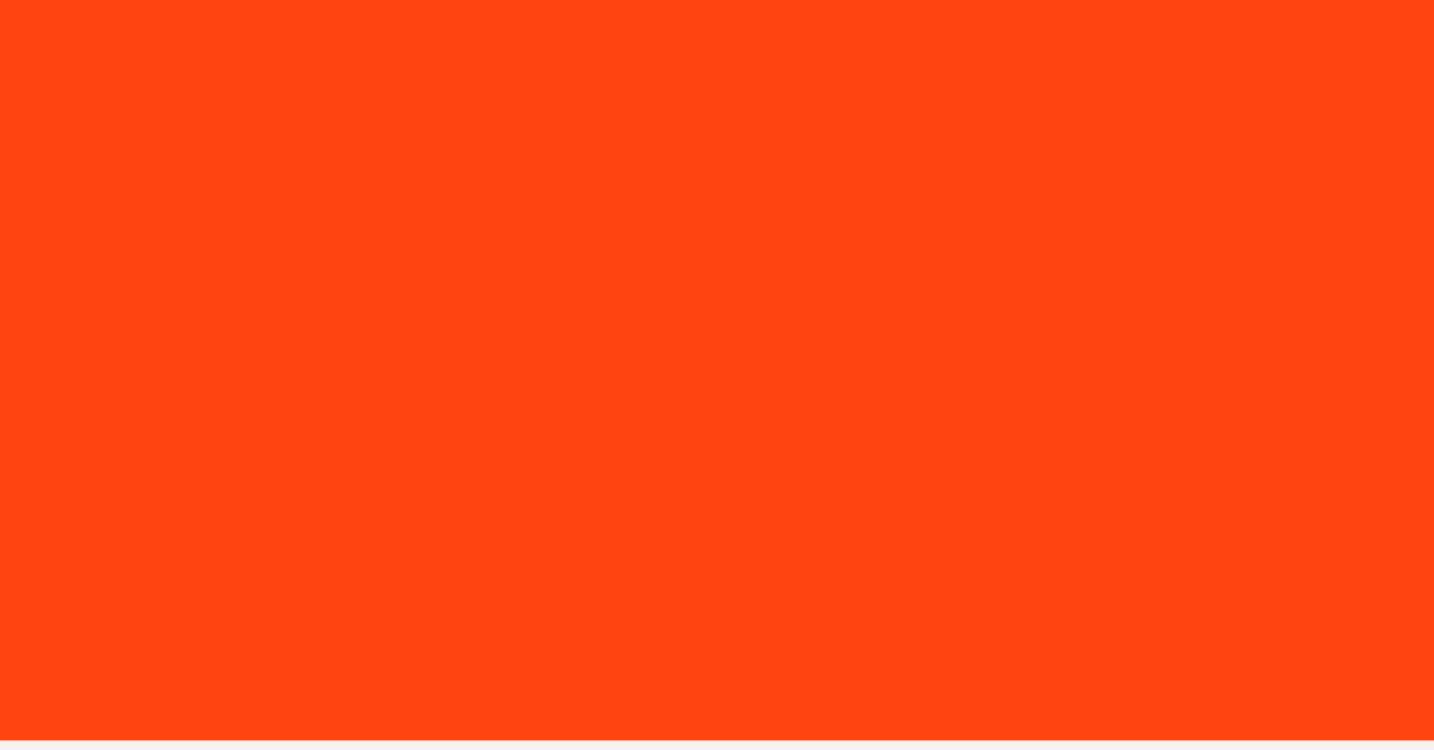 scroll, scrollTop: 0, scrollLeft: 0, axis: both 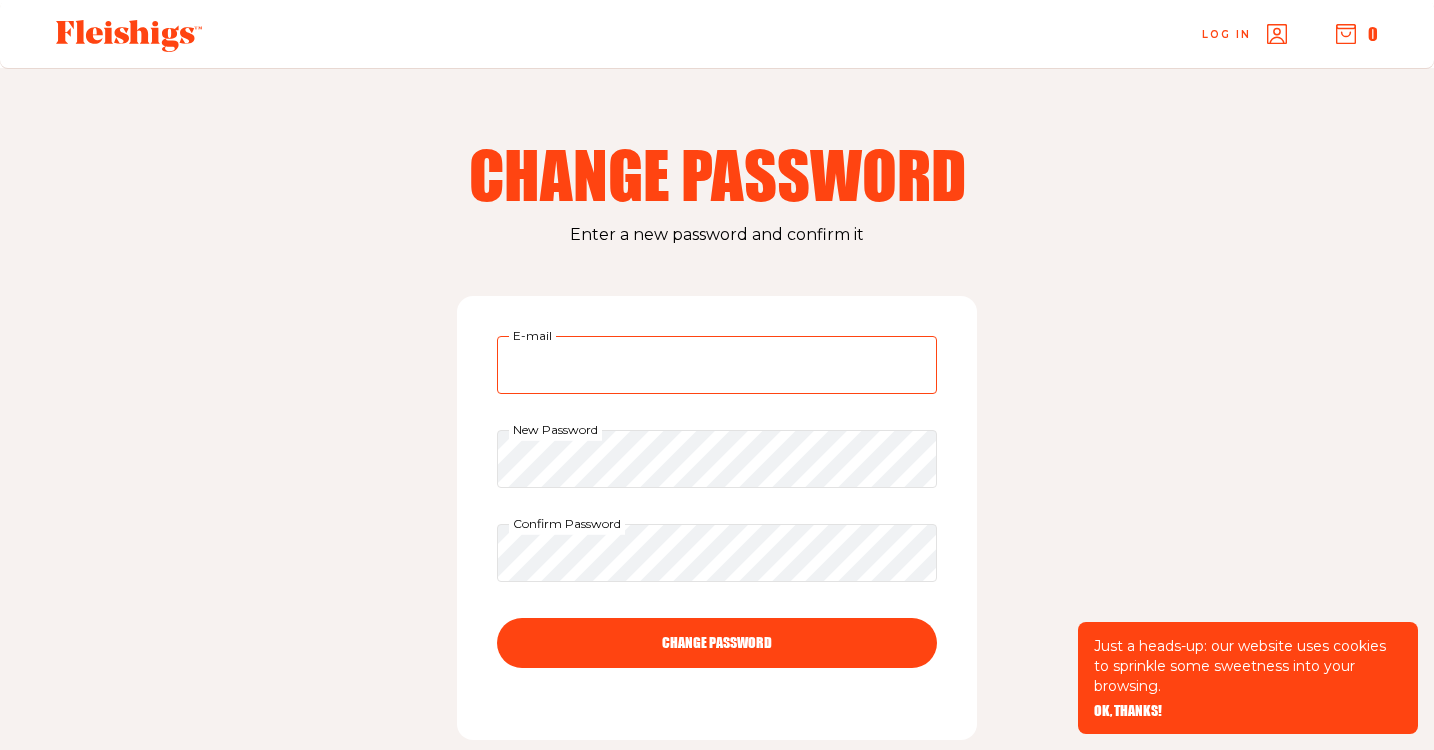 click on "E-mail" at bounding box center [717, 365] 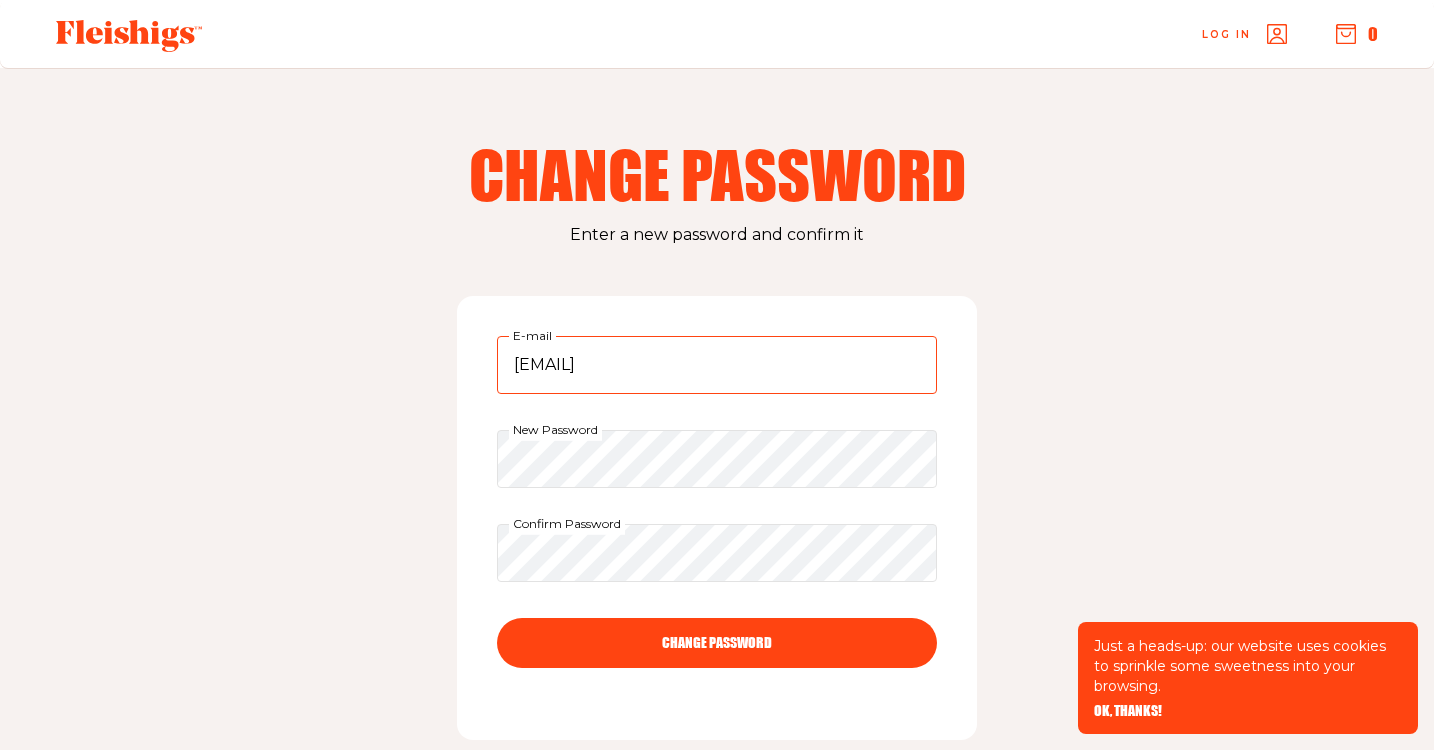 type on "[EMAIL]" 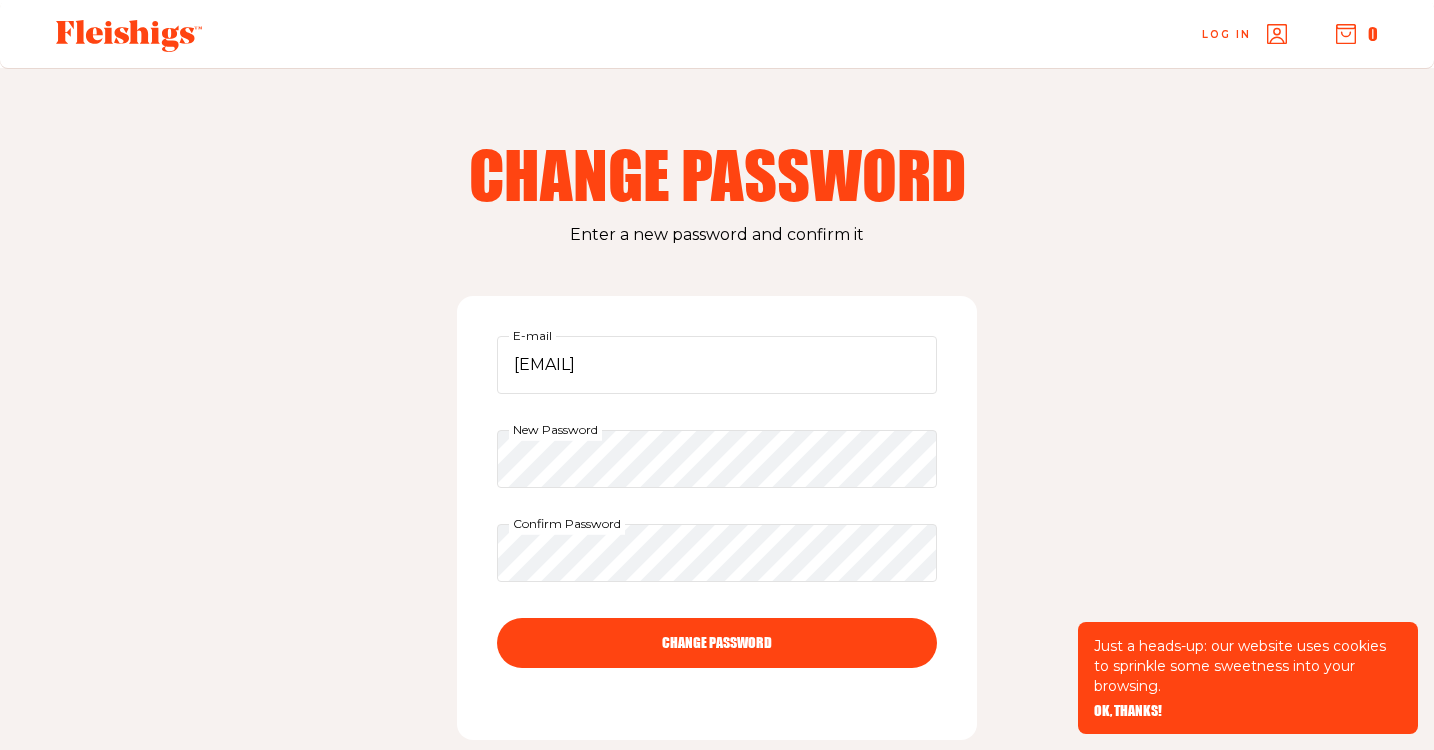 click on "CHANGE PASSWORD" at bounding box center [717, 643] 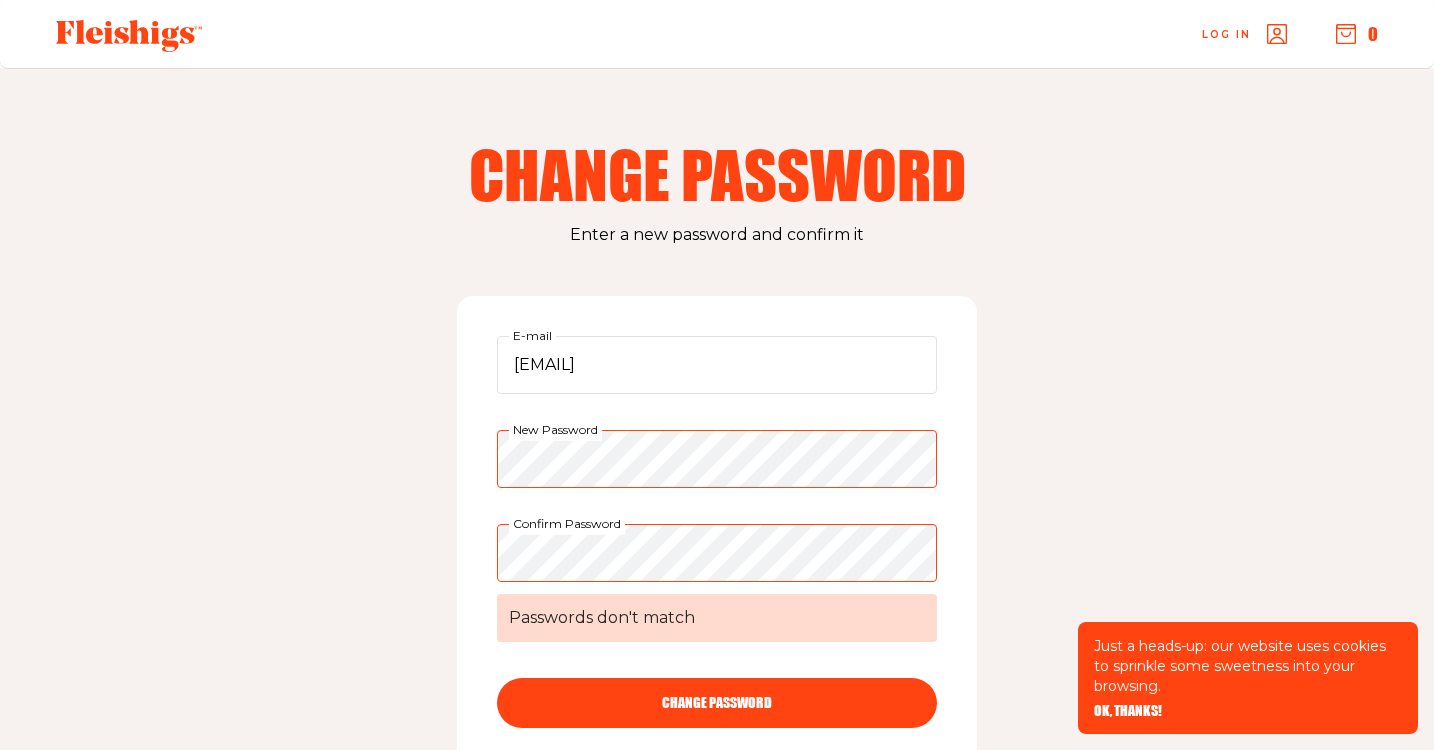 click on "[EMAIL] E-mail New Password Confirm Password Passwords don't match CHANGE PASSWORD" at bounding box center [717, 548] 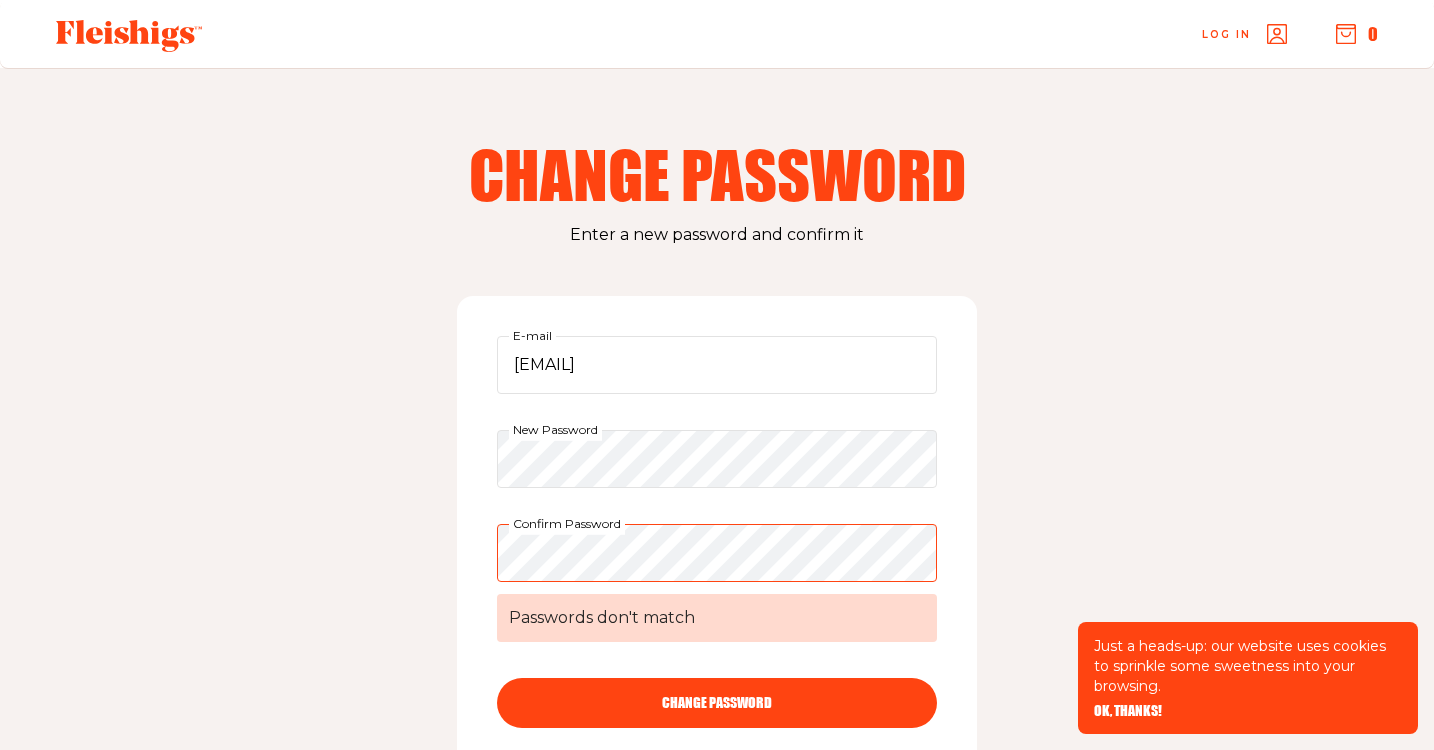 click on "Change Password Enter a new password and confirm it [EMAIL] E-mail New Password Confirm Password Passwords don't match CHANGE PASSWORD" at bounding box center [717, 482] 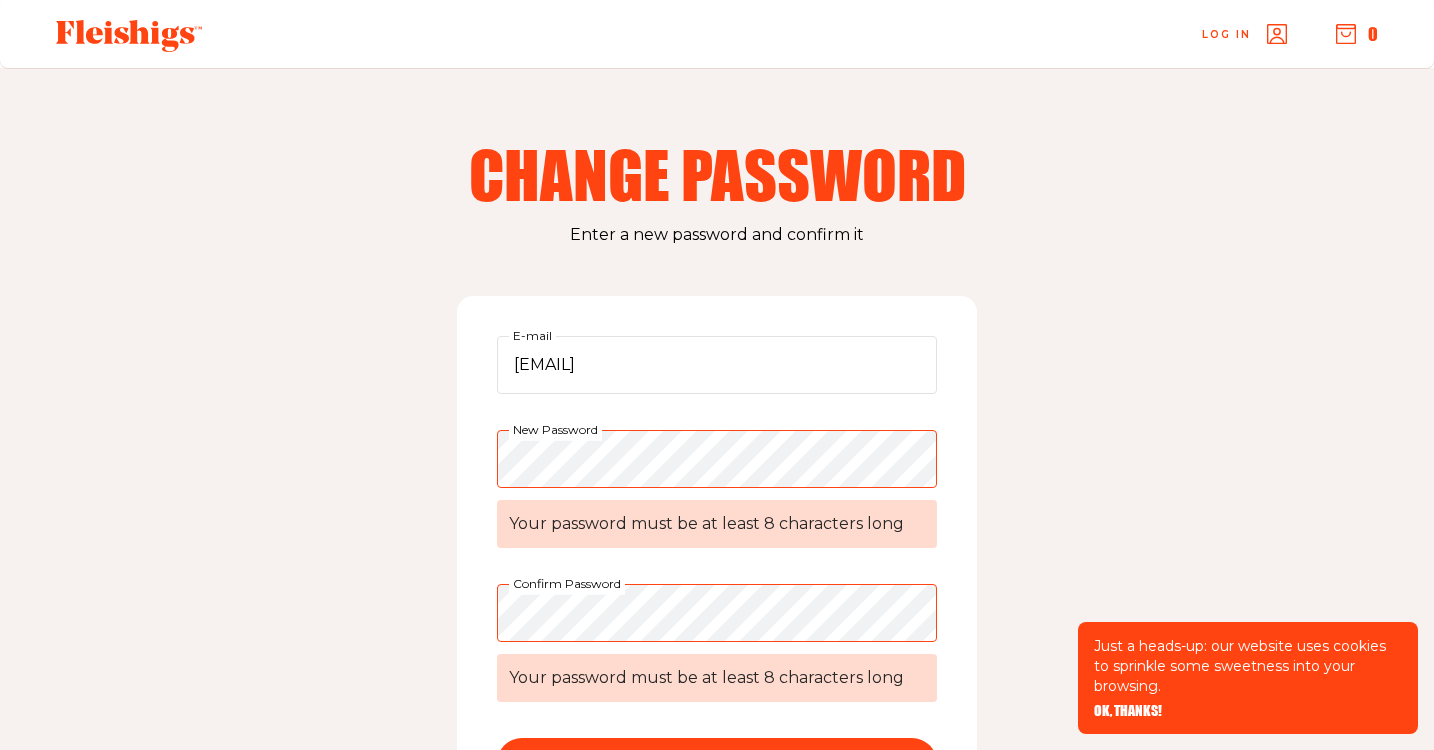 click on "[EMAIL] E-mail New Password Your password must be at least 8 characters long Confirm Password Your password must be at least 8 characters long CHANGE PASSWORD" at bounding box center (717, 578) 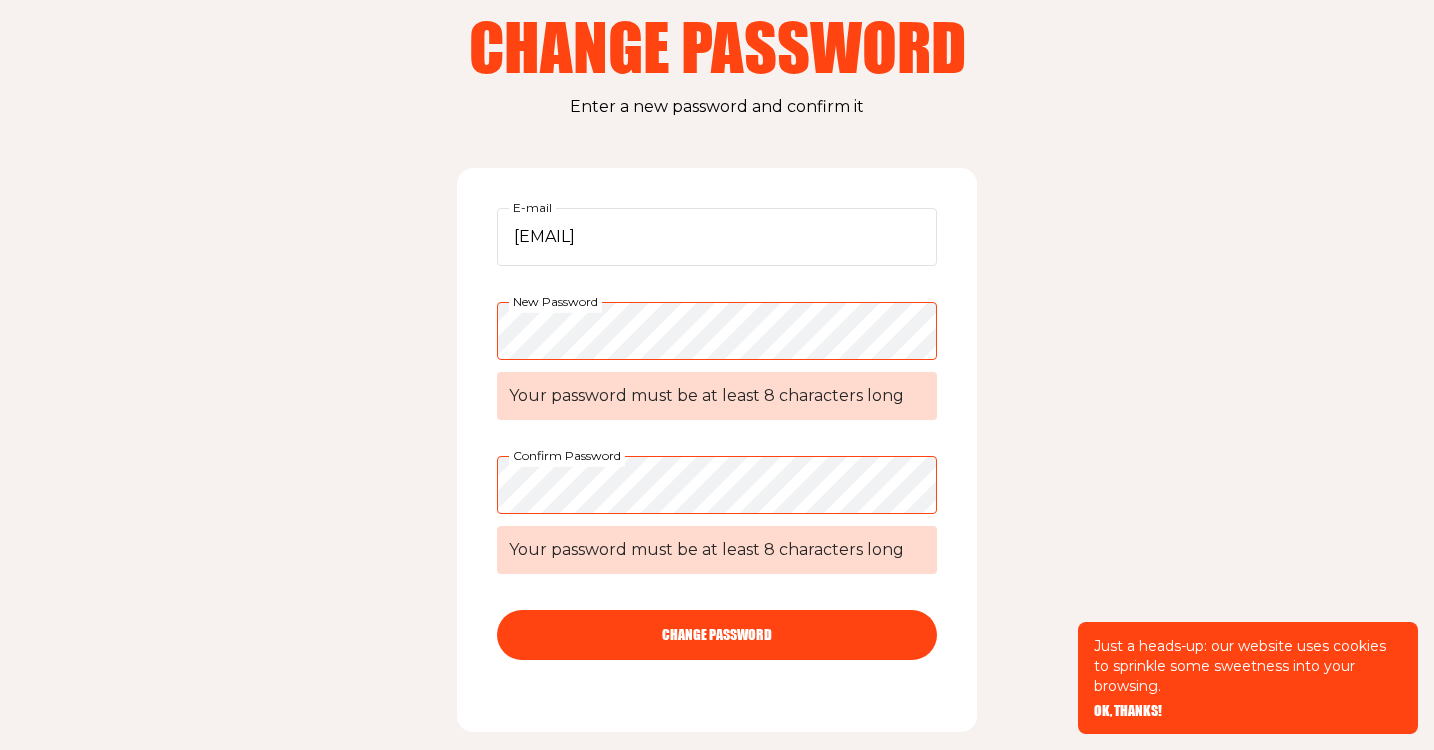 scroll, scrollTop: 156, scrollLeft: 0, axis: vertical 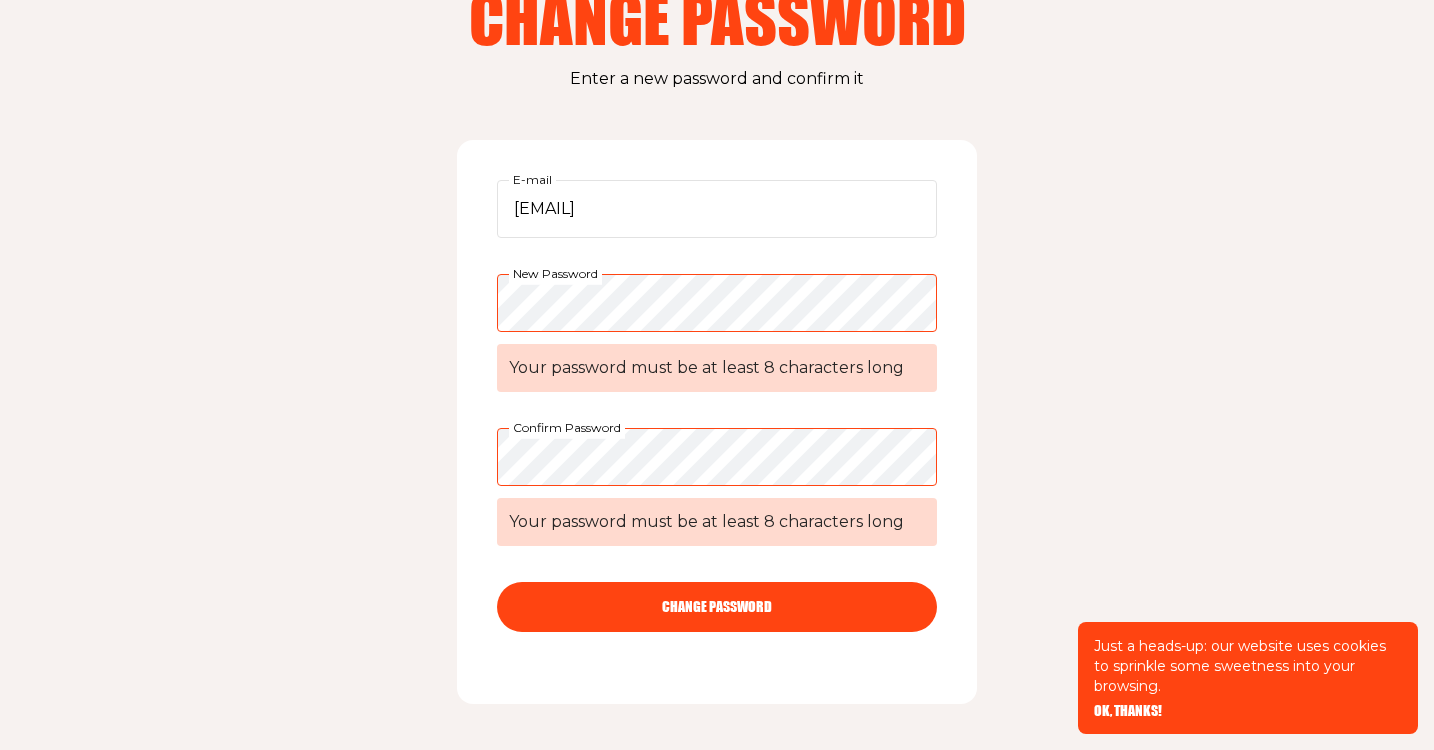 click on "CHANGE PASSWORD" at bounding box center (717, 607) 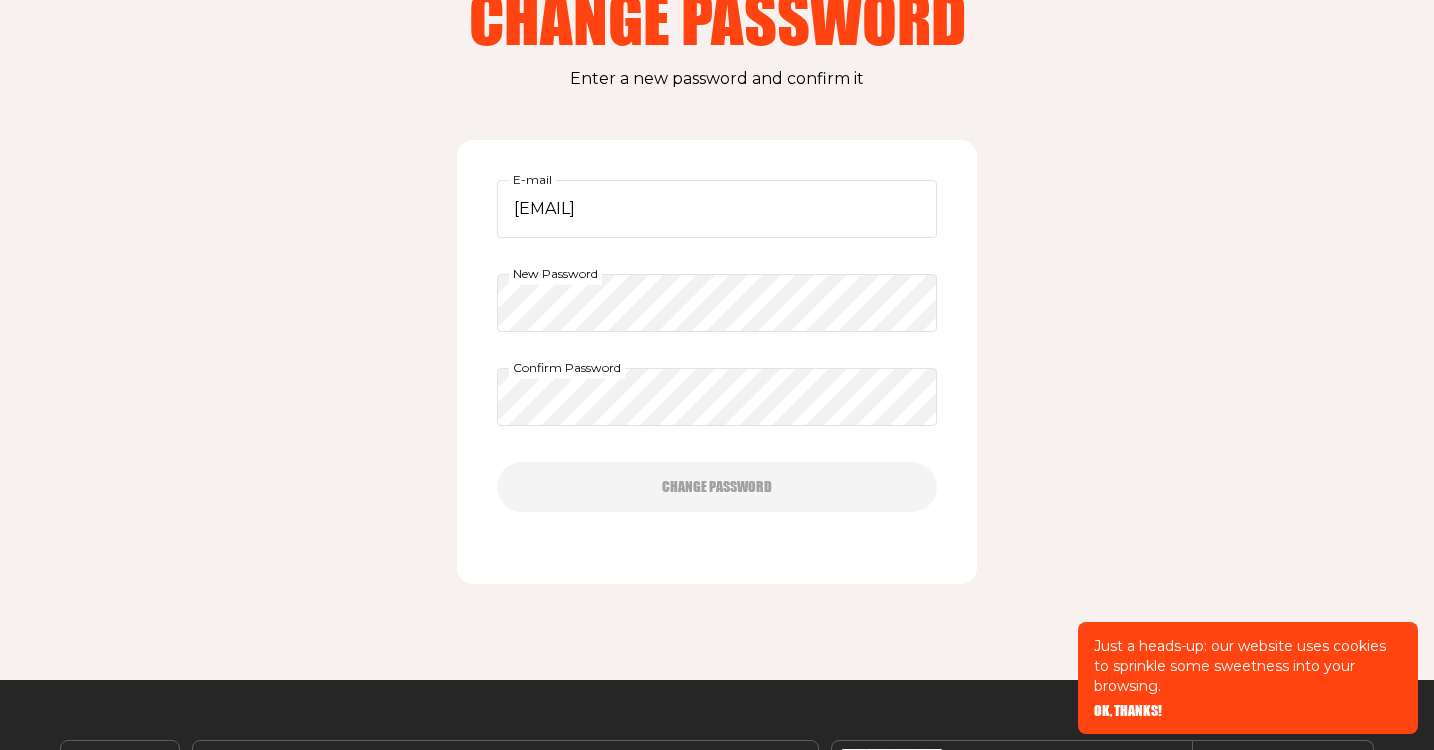 type 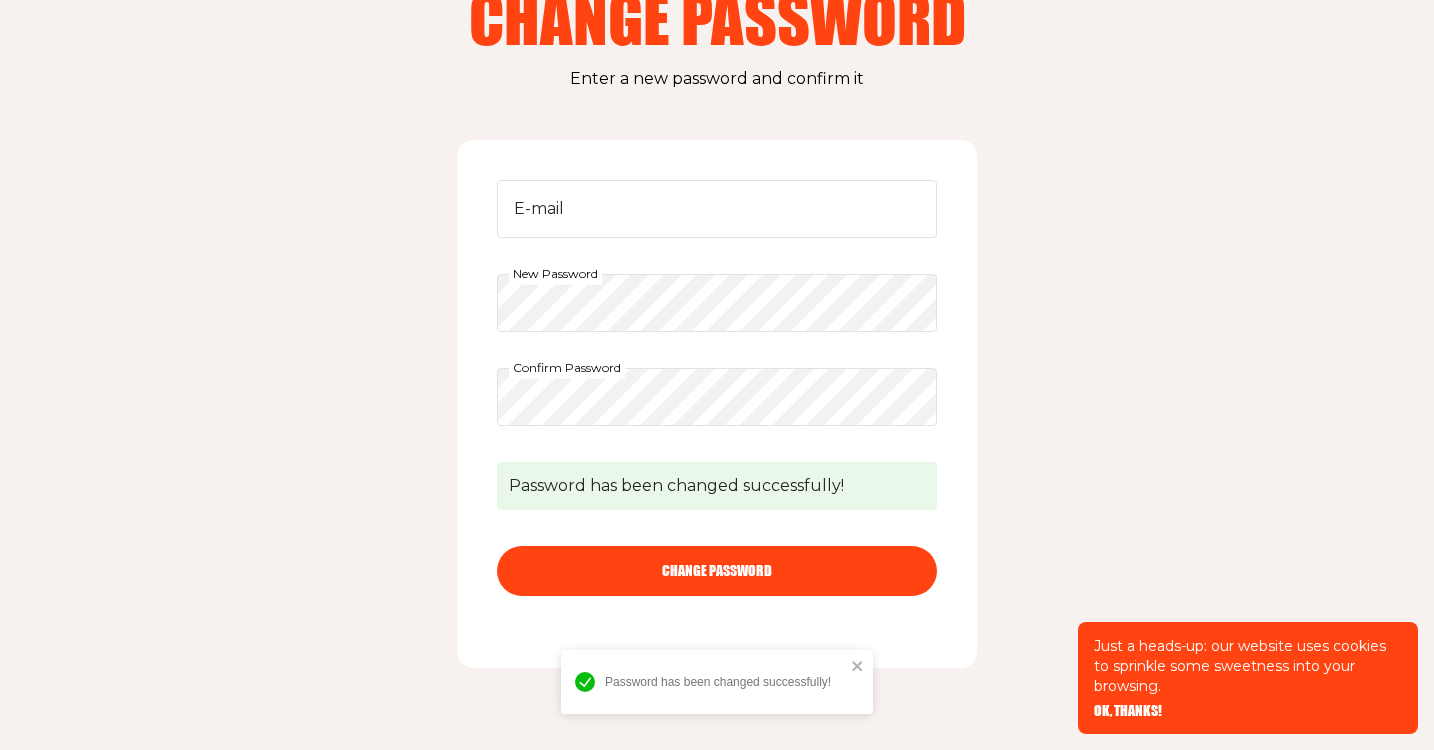 scroll, scrollTop: 0, scrollLeft: 0, axis: both 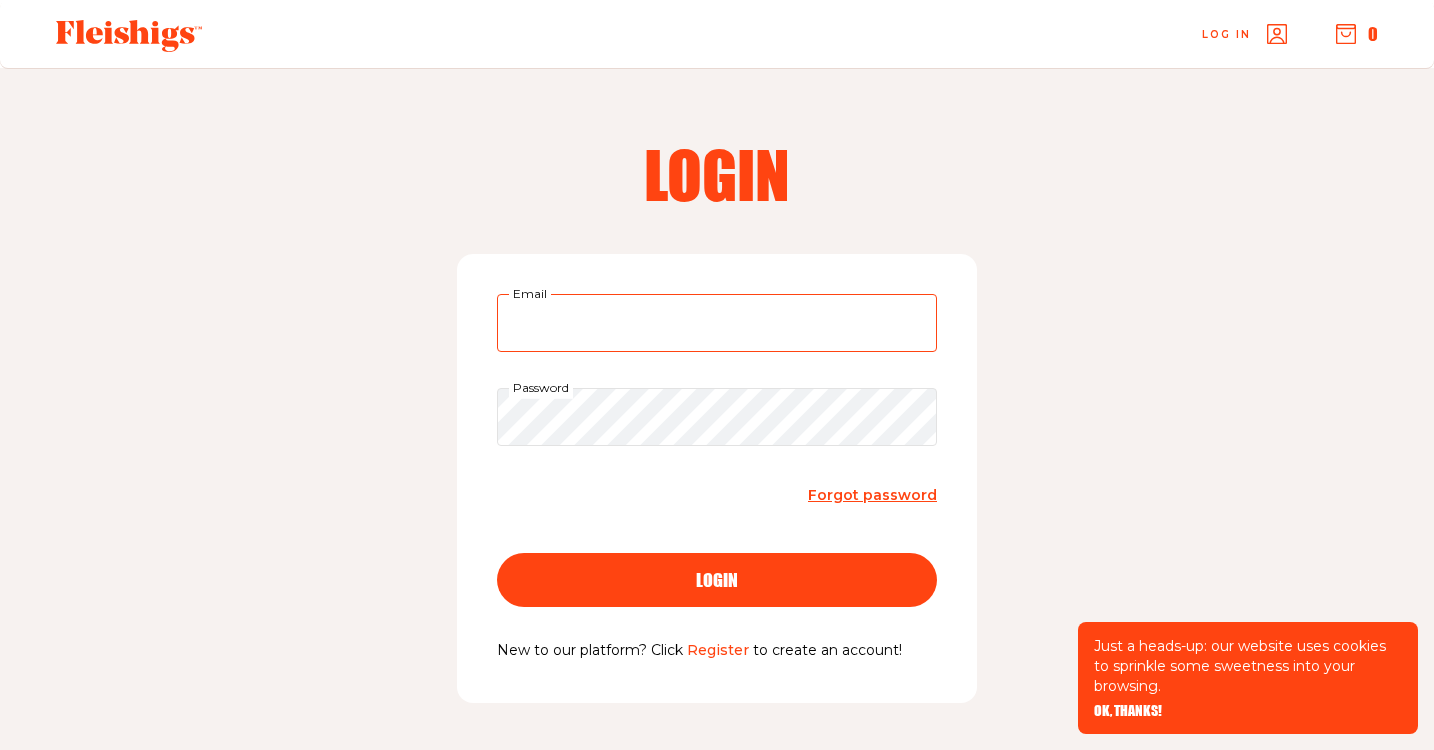 click on "Email" at bounding box center [717, 323] 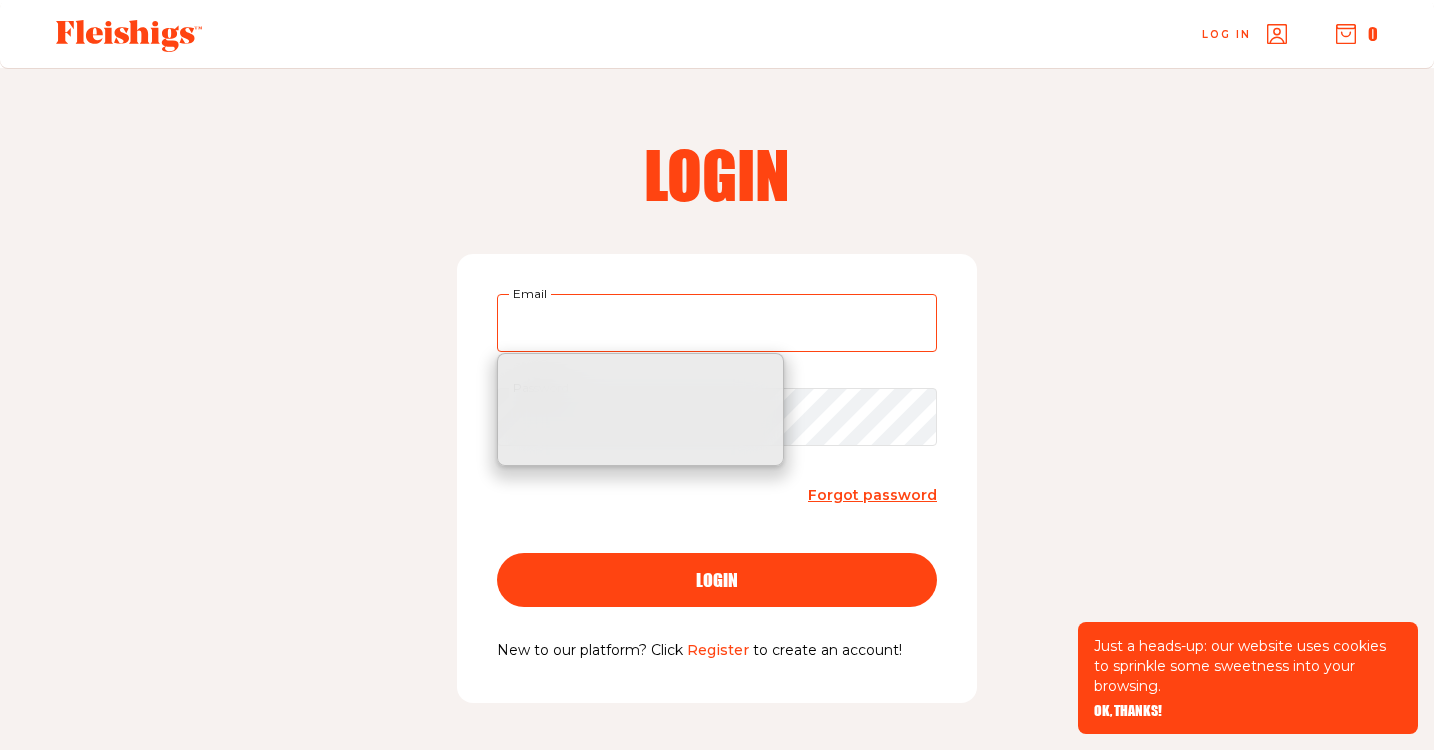 type on "[EMAIL]" 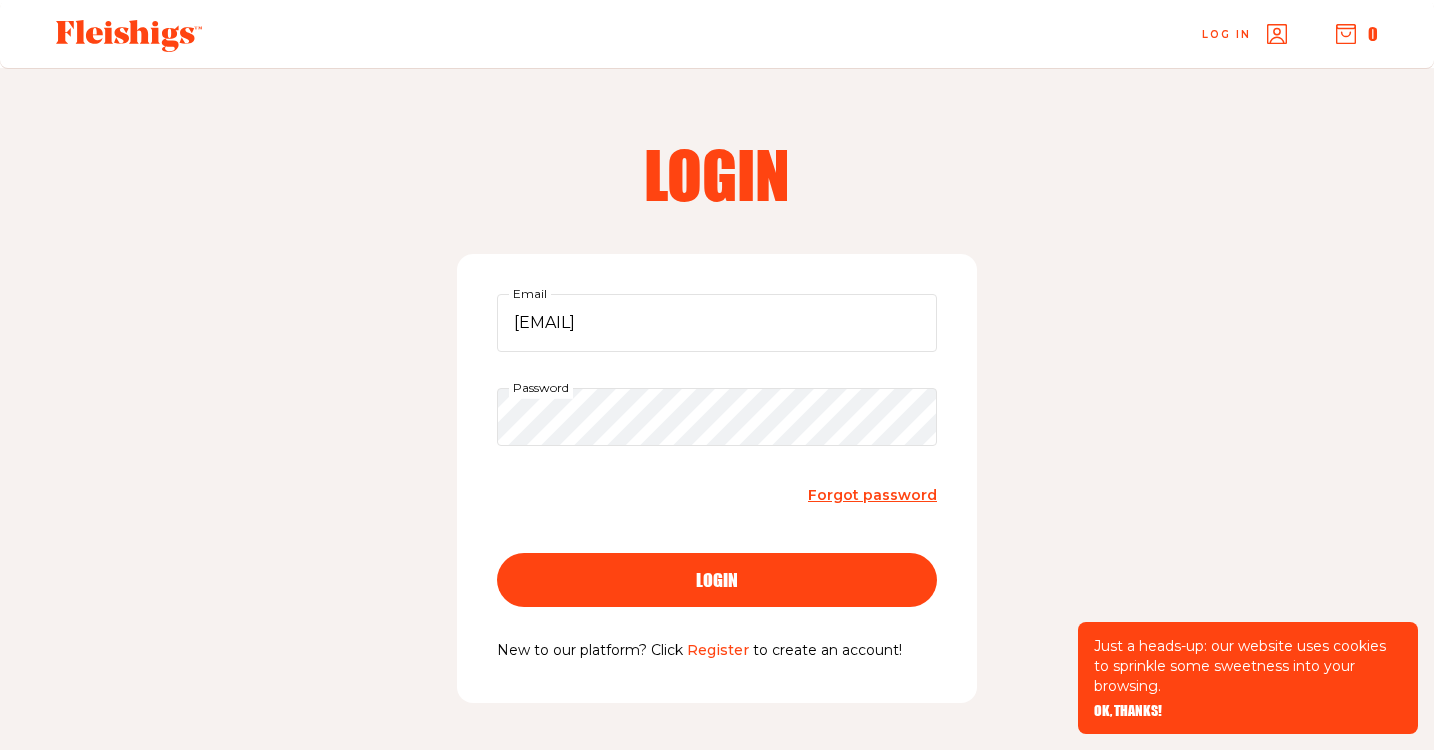 click on "login" at bounding box center [717, 562] 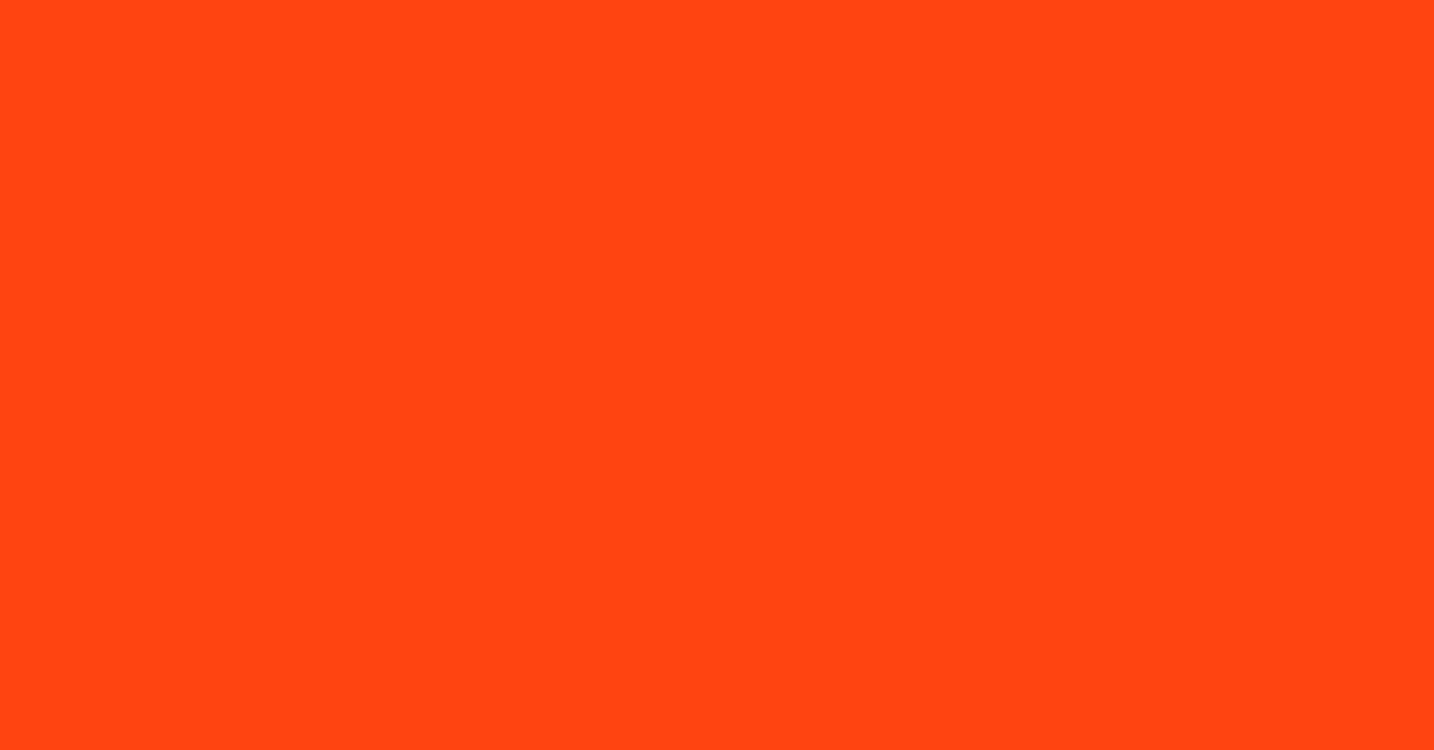 scroll, scrollTop: 0, scrollLeft: 0, axis: both 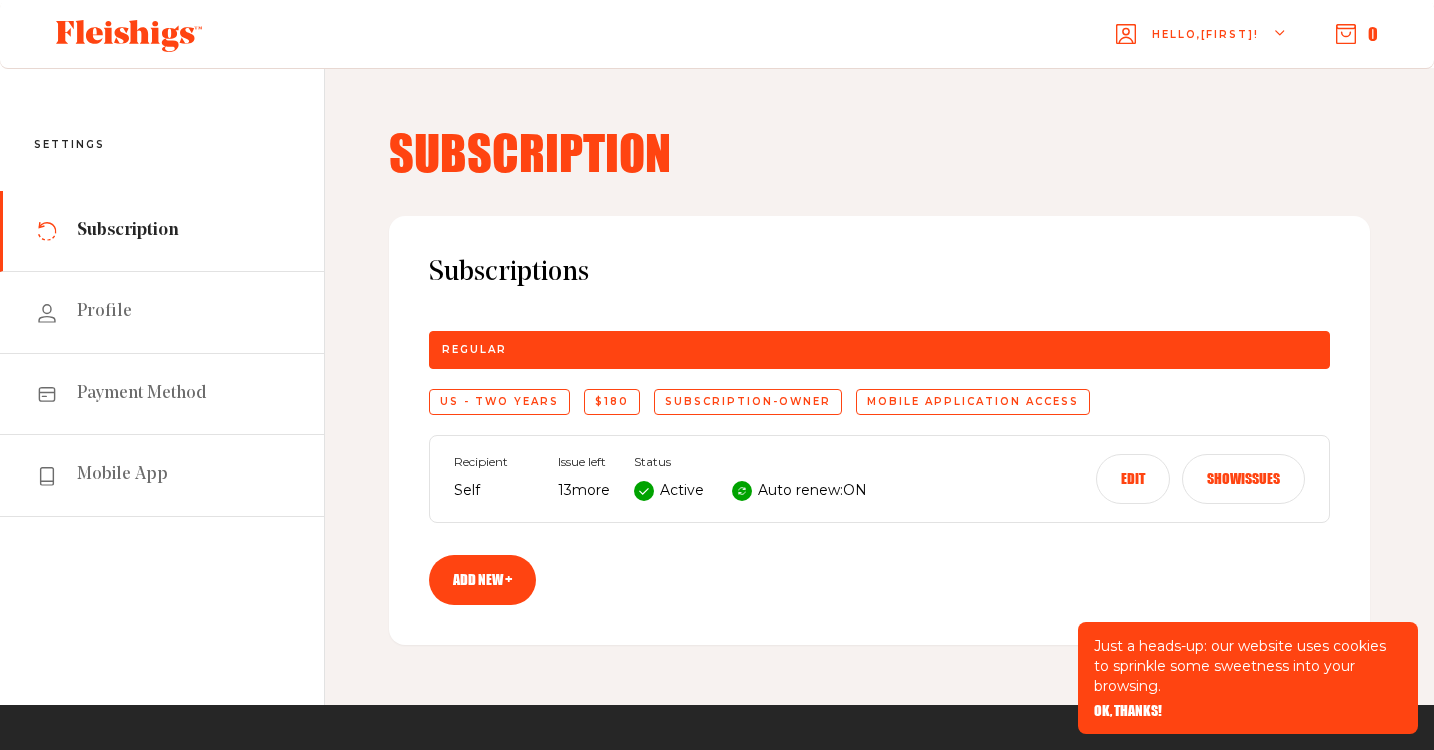 click on "Edit" at bounding box center [1133, 479] 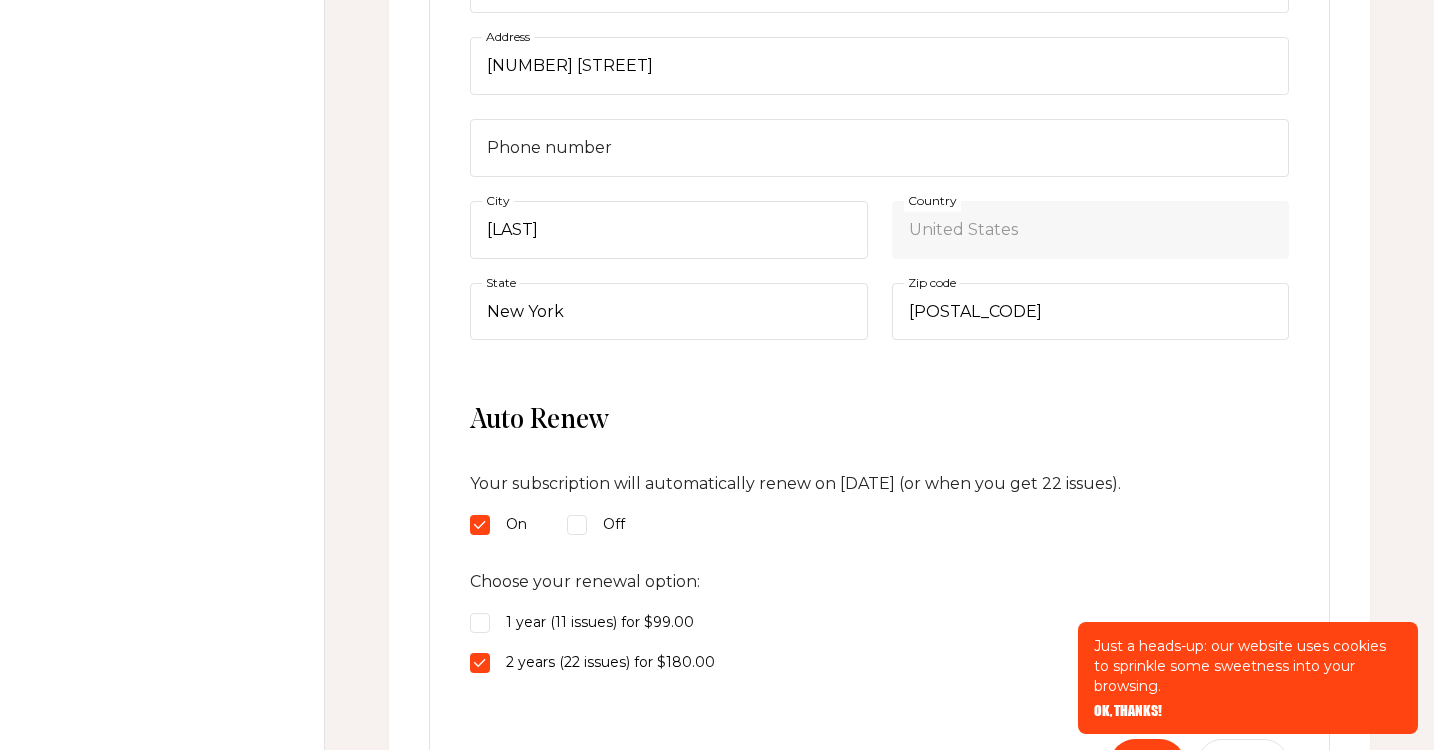 scroll, scrollTop: 687, scrollLeft: 0, axis: vertical 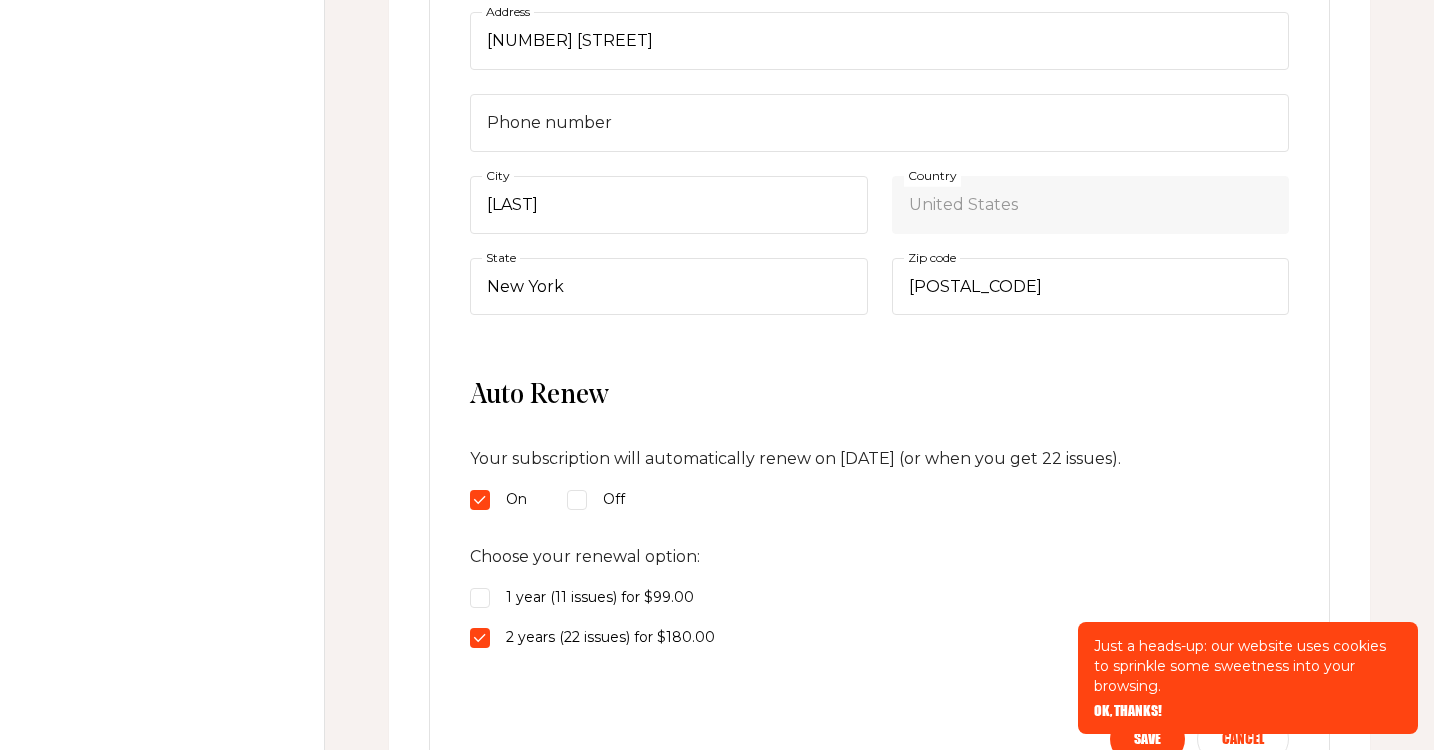 click on "Your subscription will automatically renew on [DATE] (or when you get 22 issues) . On Off" at bounding box center [879, 479] 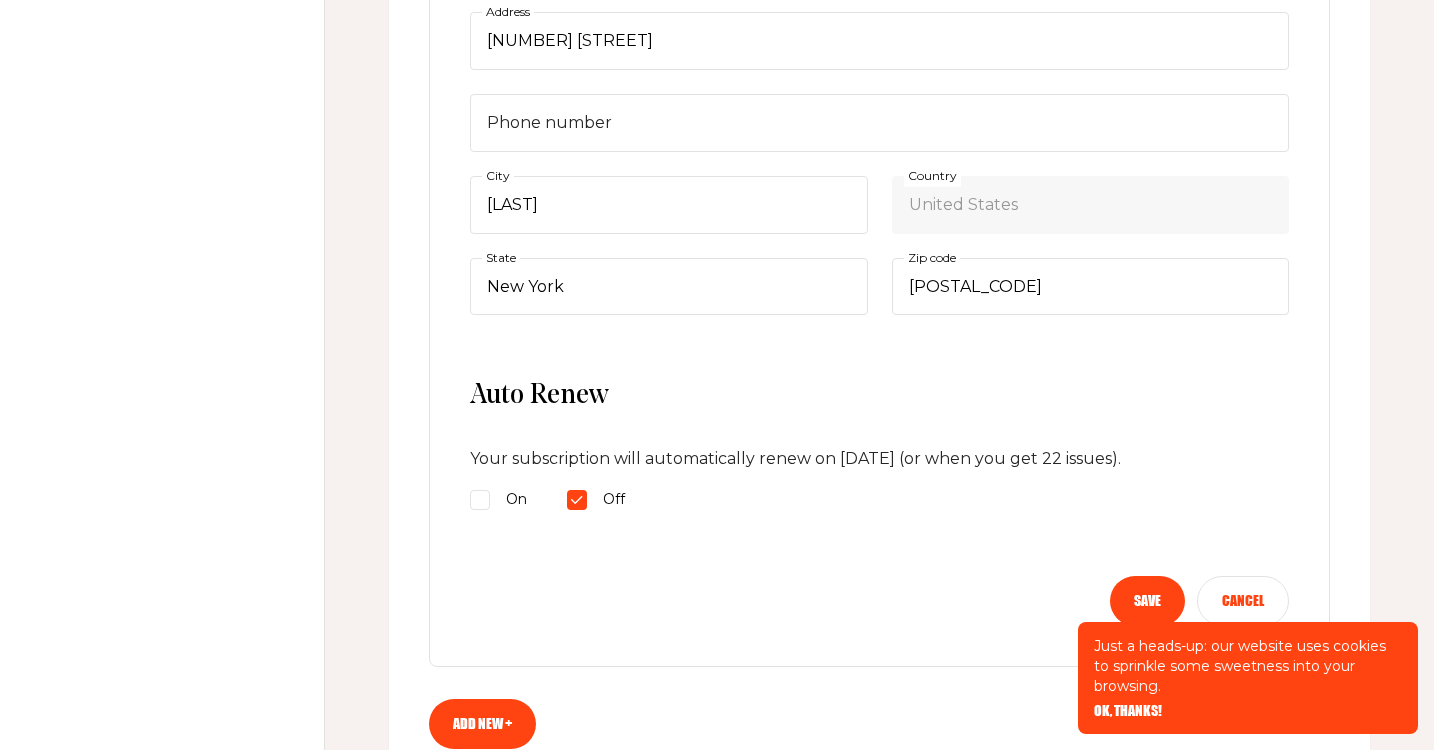 click on "Save" at bounding box center (1147, 601) 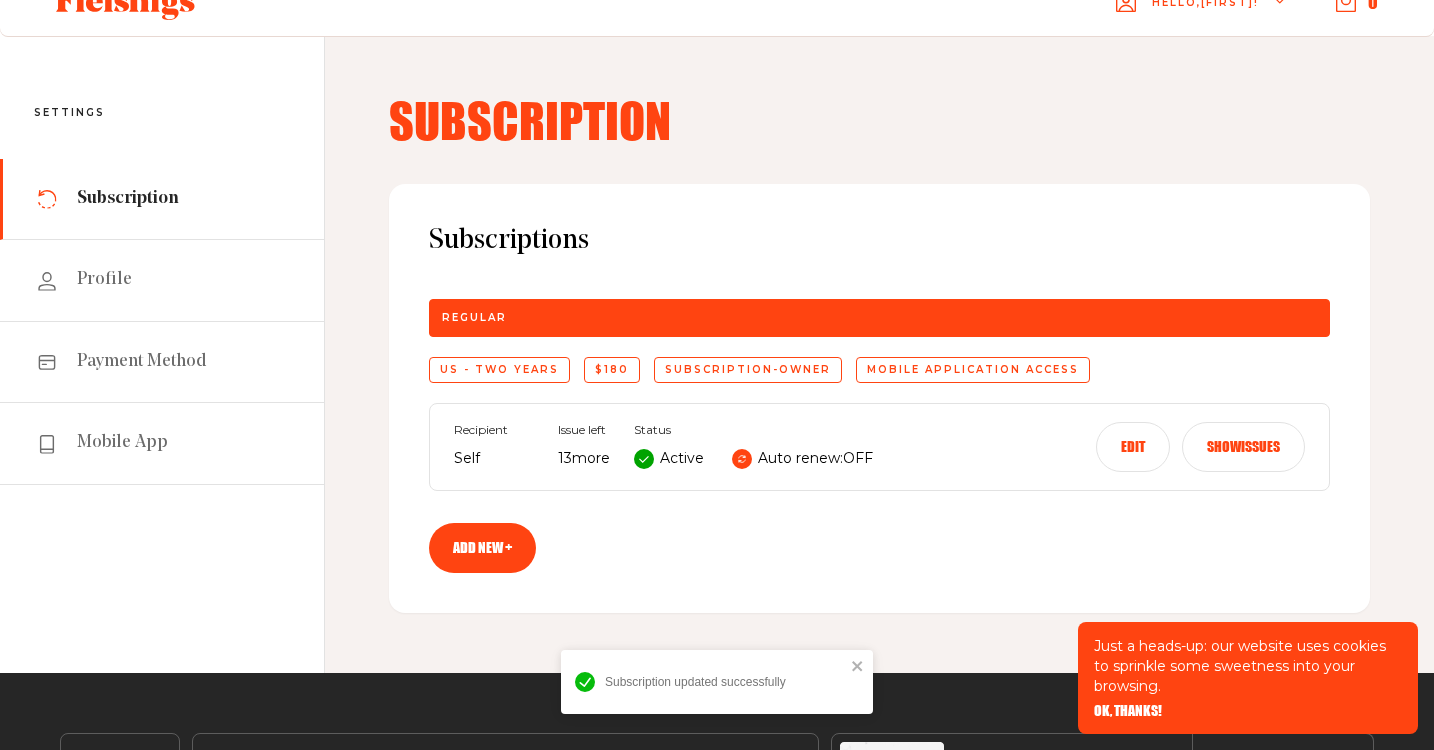 scroll, scrollTop: 21, scrollLeft: 0, axis: vertical 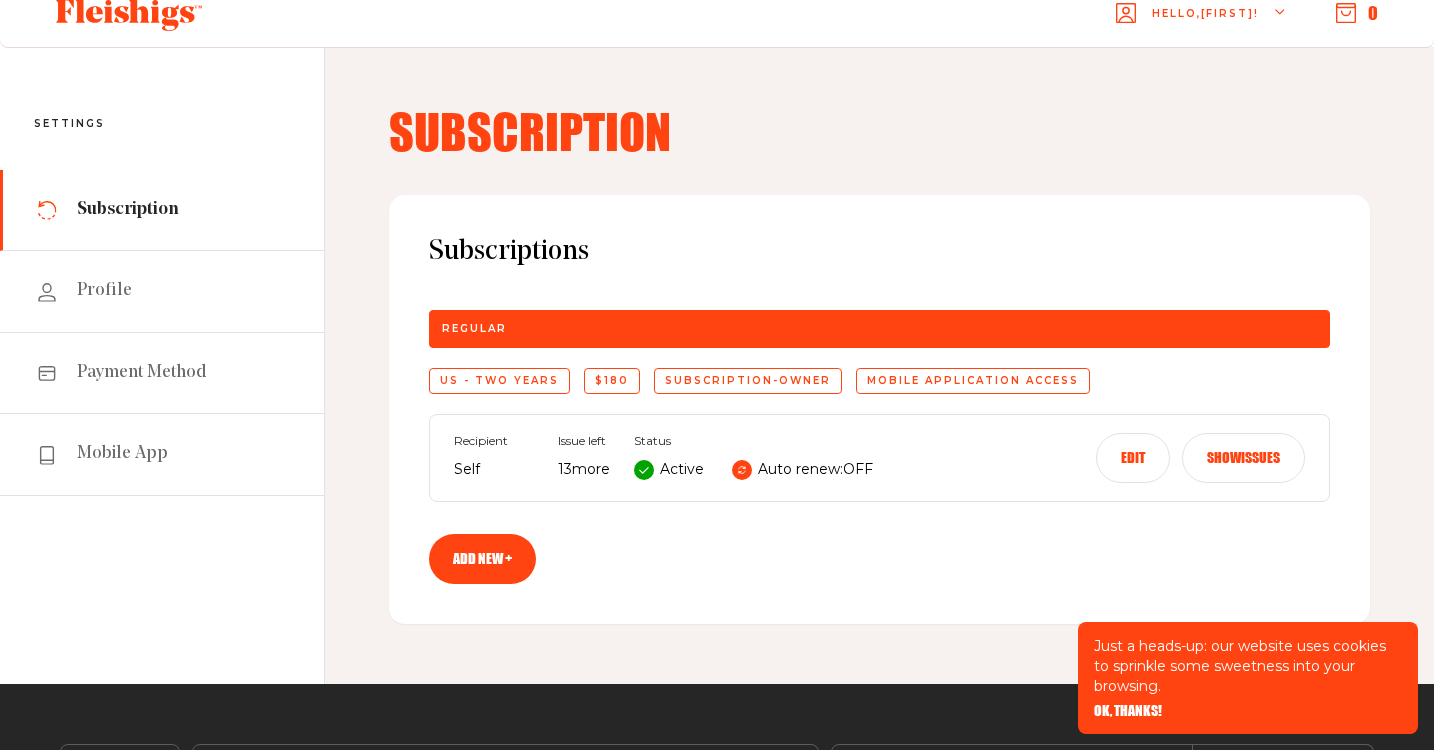 click on "Just a heads-up: our website uses cookies to sprinkle some sweetness into your browsing. OK, THANKS!" at bounding box center [1248, 678] 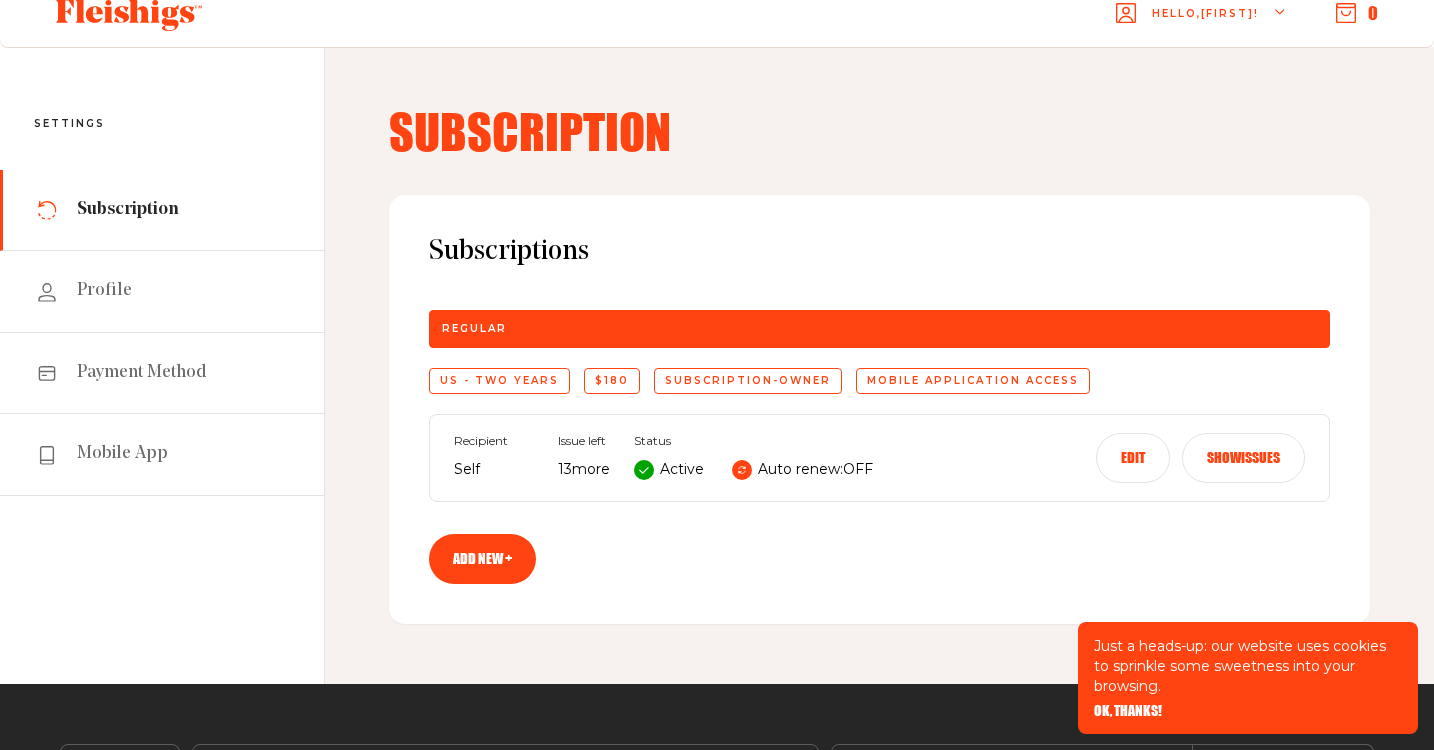 click on "OK, THANKS!" at bounding box center (1128, 697) 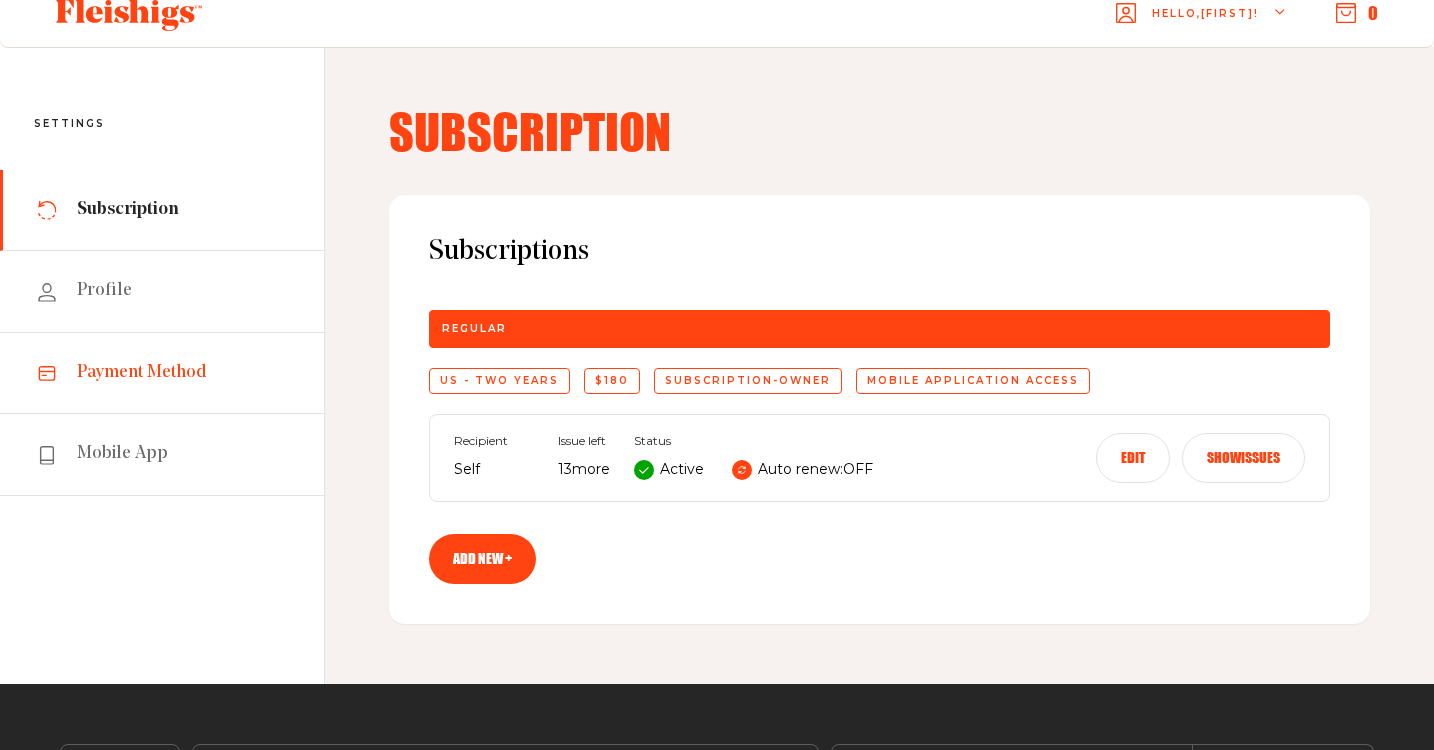 click on "Payment Method" at bounding box center (142, 373) 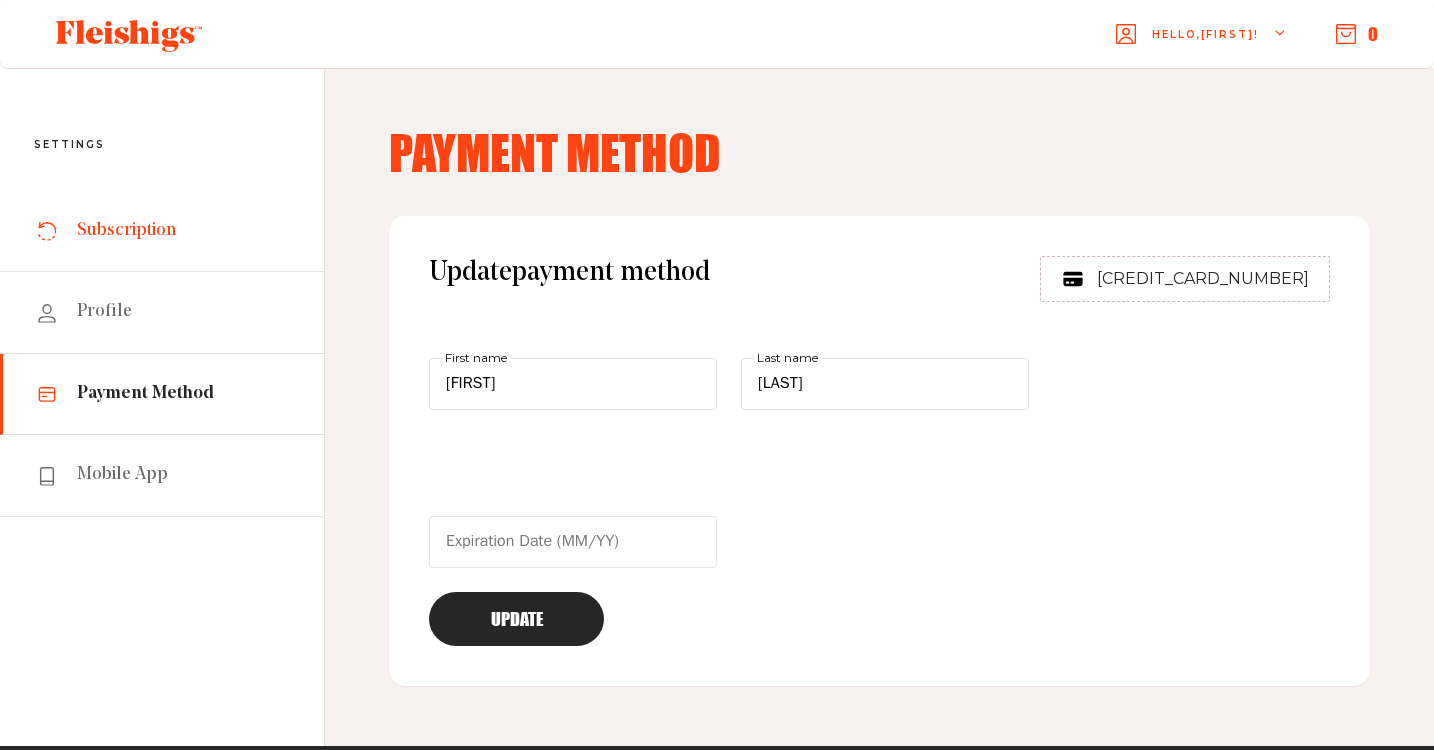 click on "Subscription" at bounding box center (126, 231) 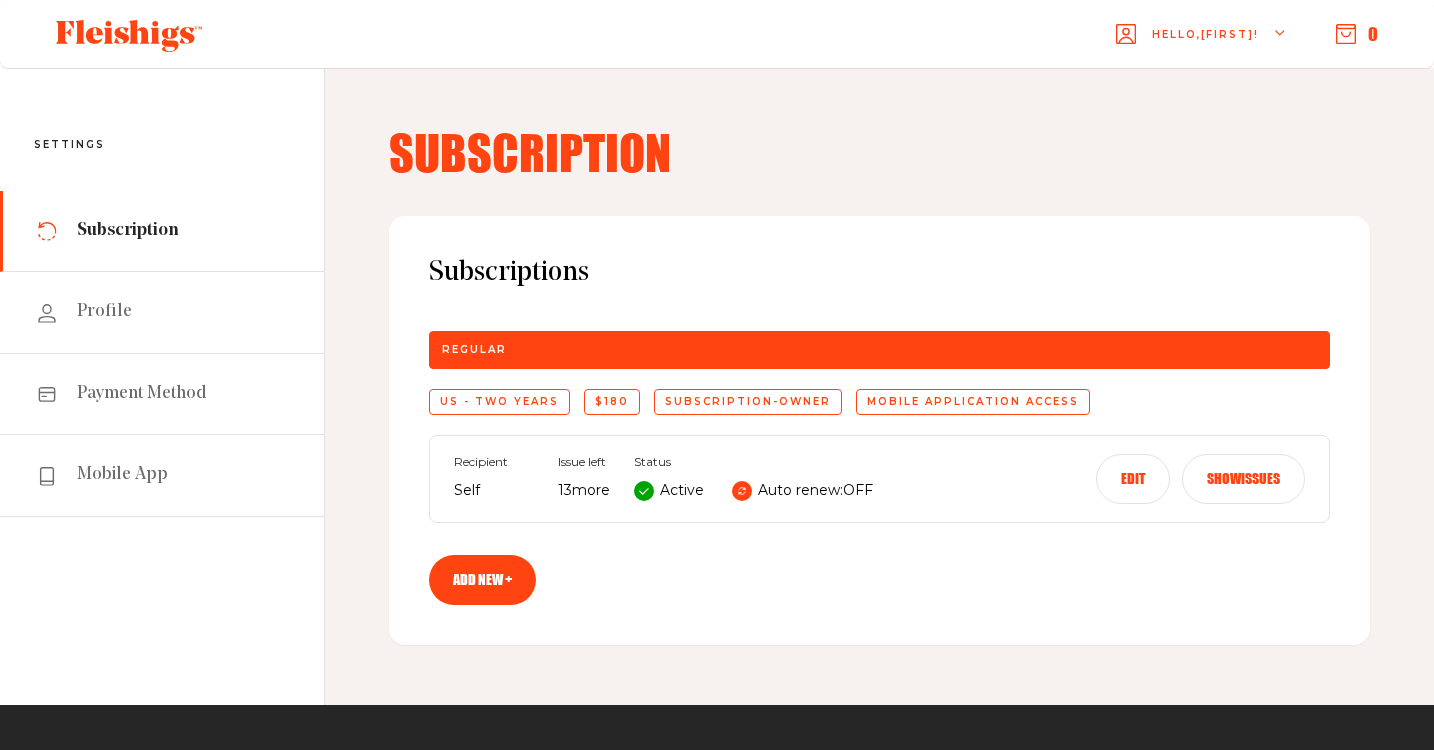 click on "Show  issues" at bounding box center [1243, 479] 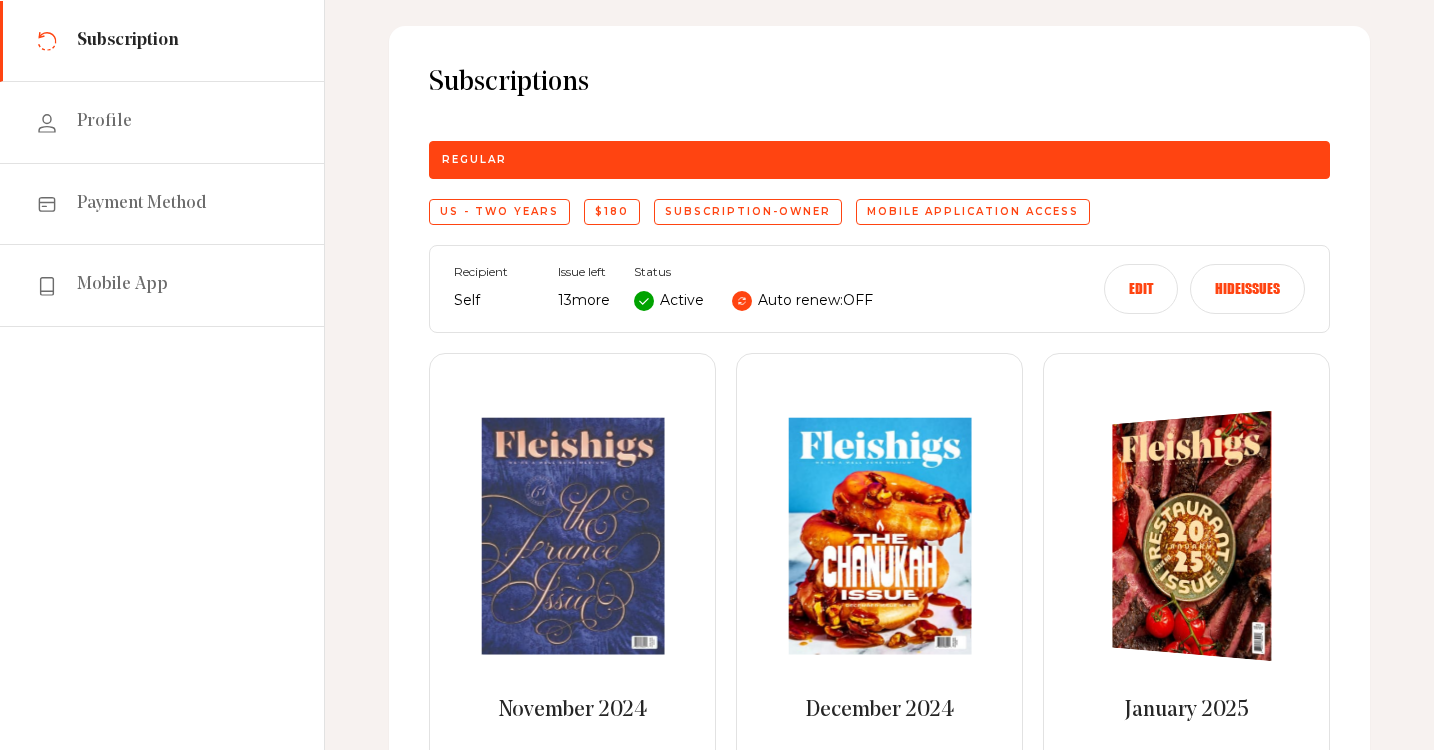 scroll, scrollTop: 189, scrollLeft: 0, axis: vertical 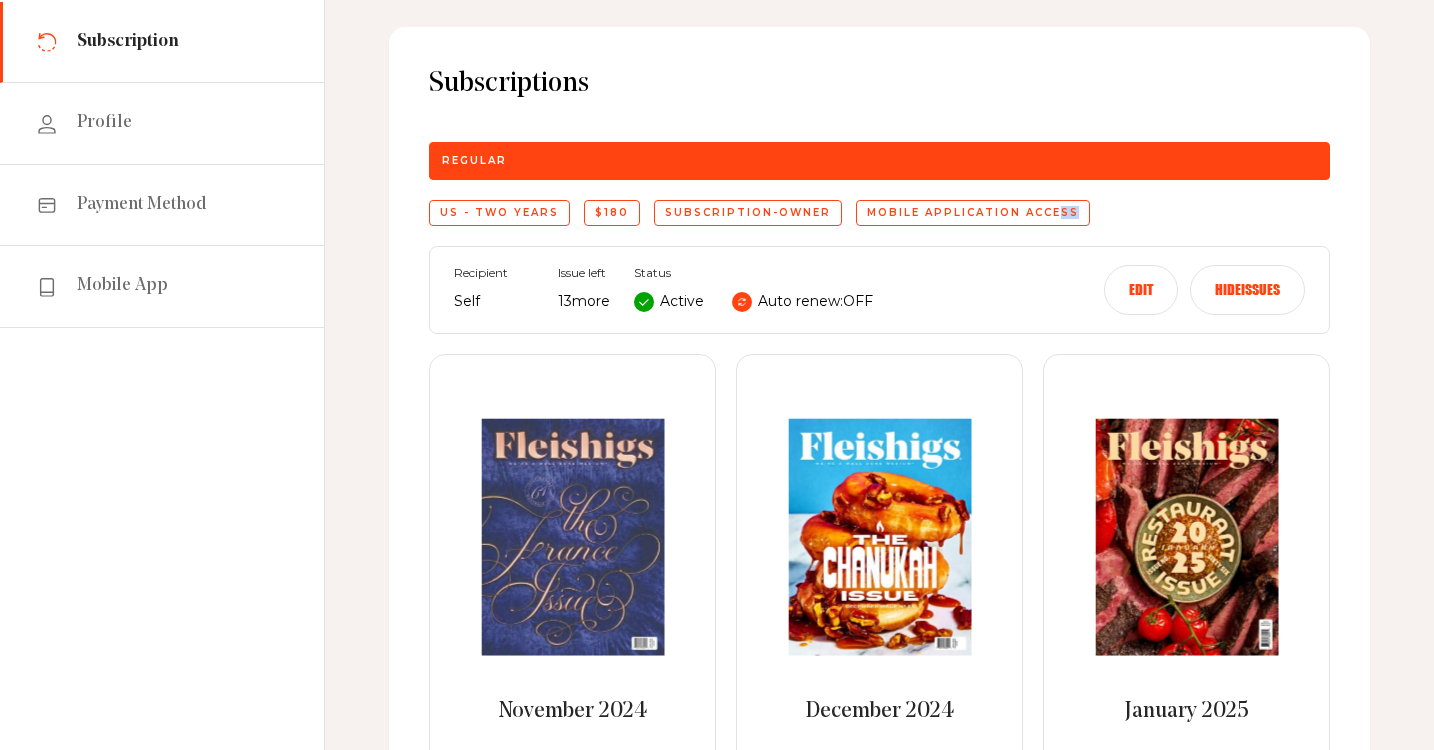 click on "Mobile application access" at bounding box center [973, 213] 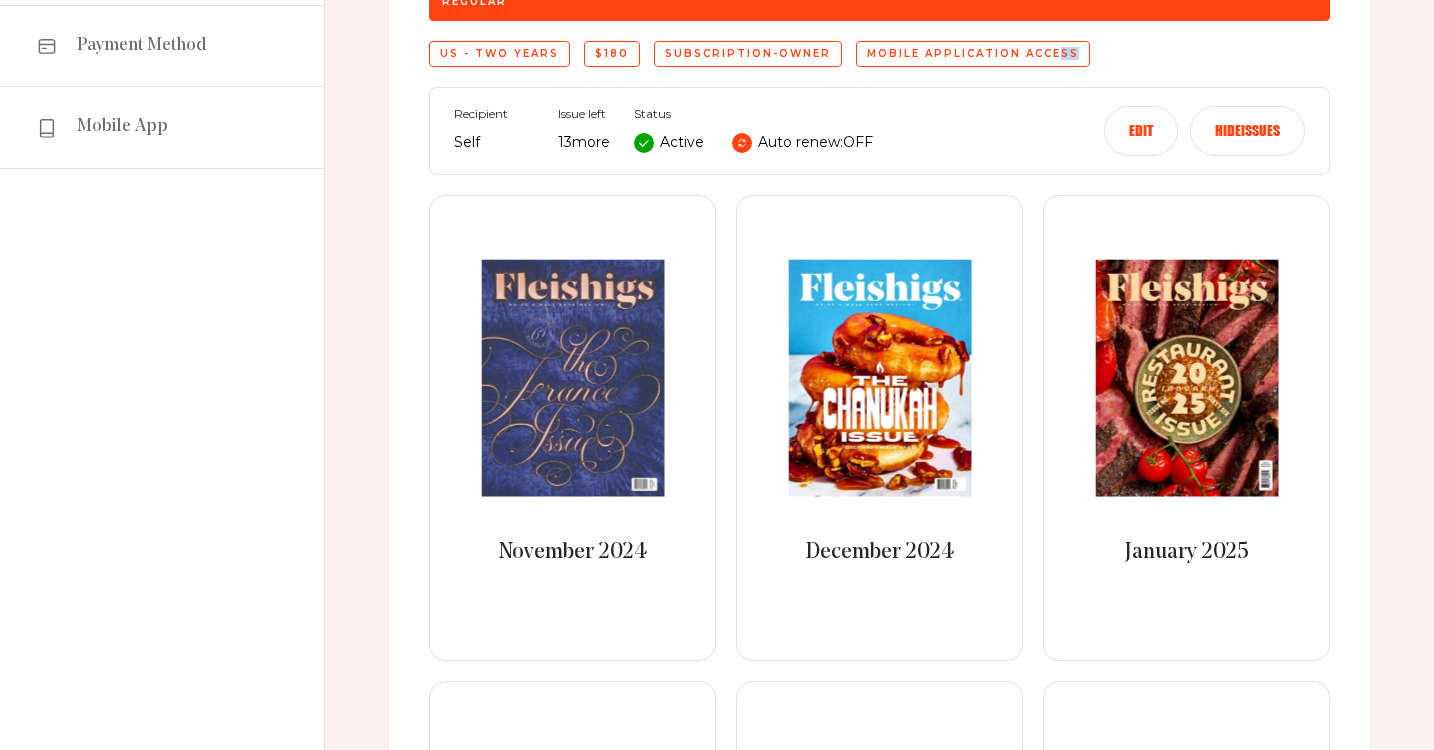 scroll, scrollTop: 18, scrollLeft: 0, axis: vertical 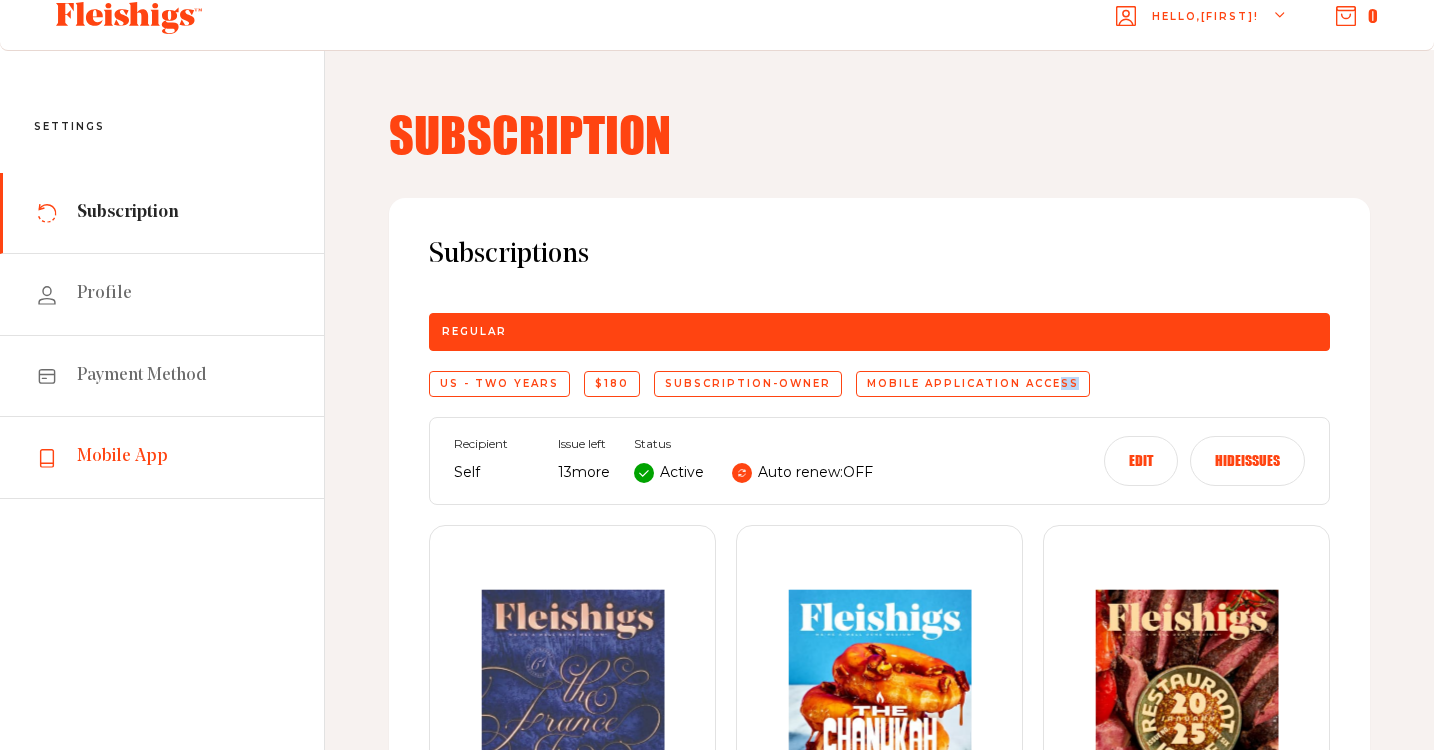 click on "Mobile App" at bounding box center (122, 457) 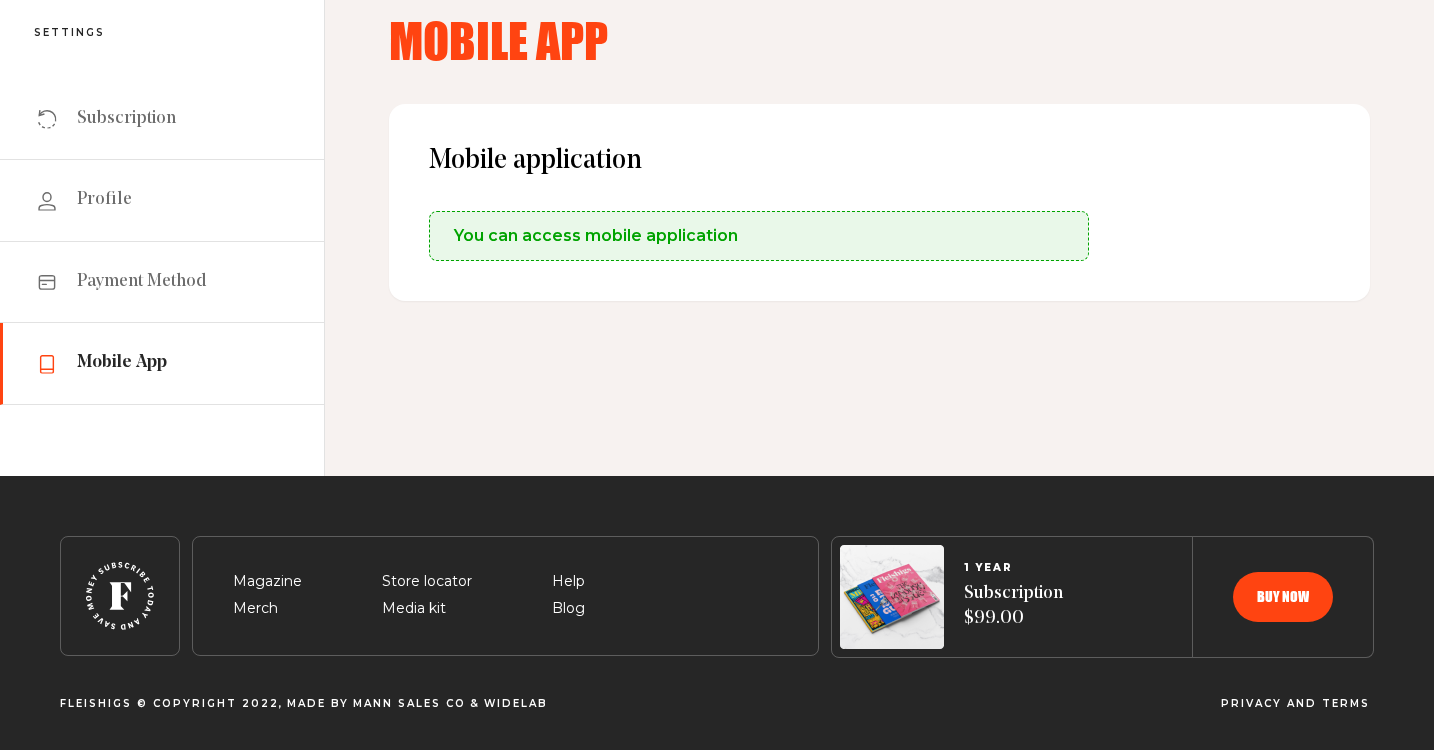 scroll, scrollTop: 0, scrollLeft: 0, axis: both 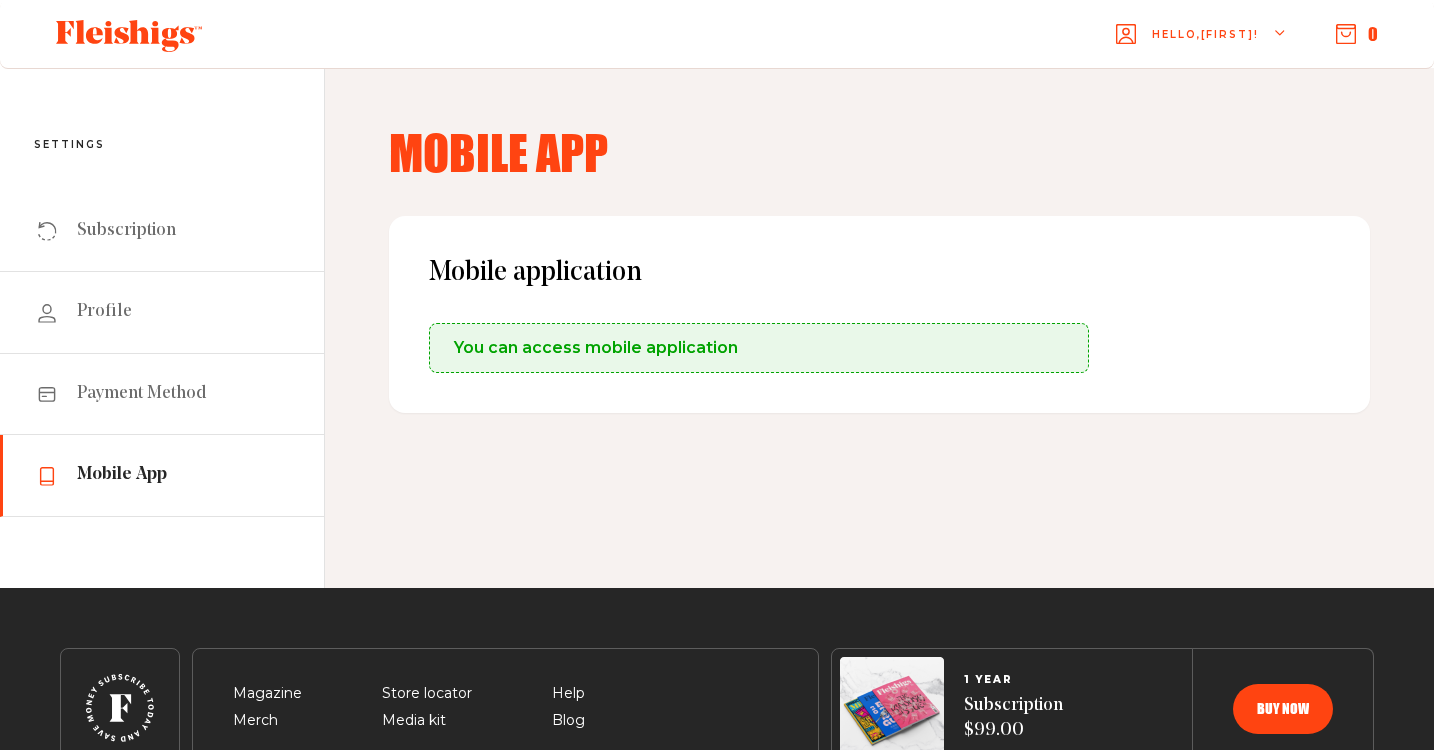 click on "Hello,  Marilyn !" at bounding box center [1205, 50] 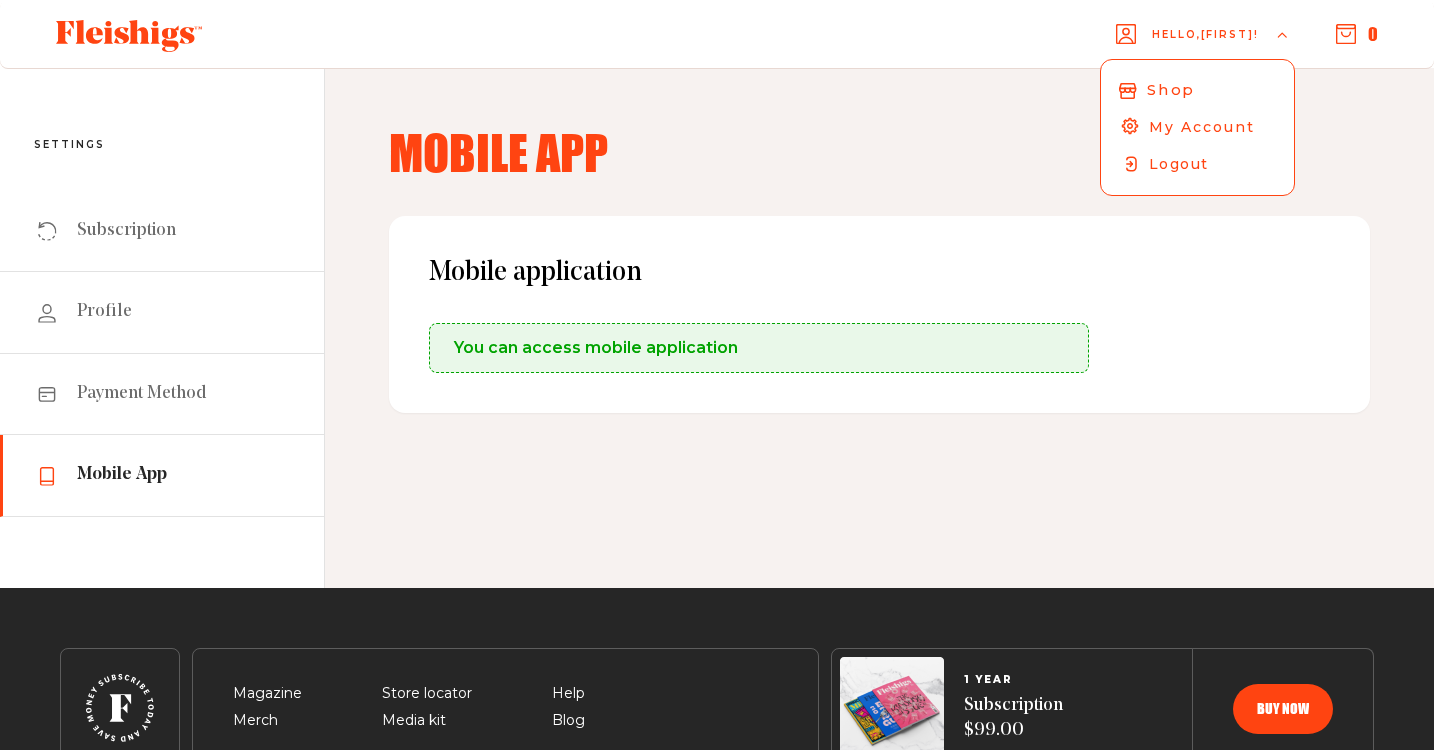 click on "Shop" at bounding box center (1171, 90) 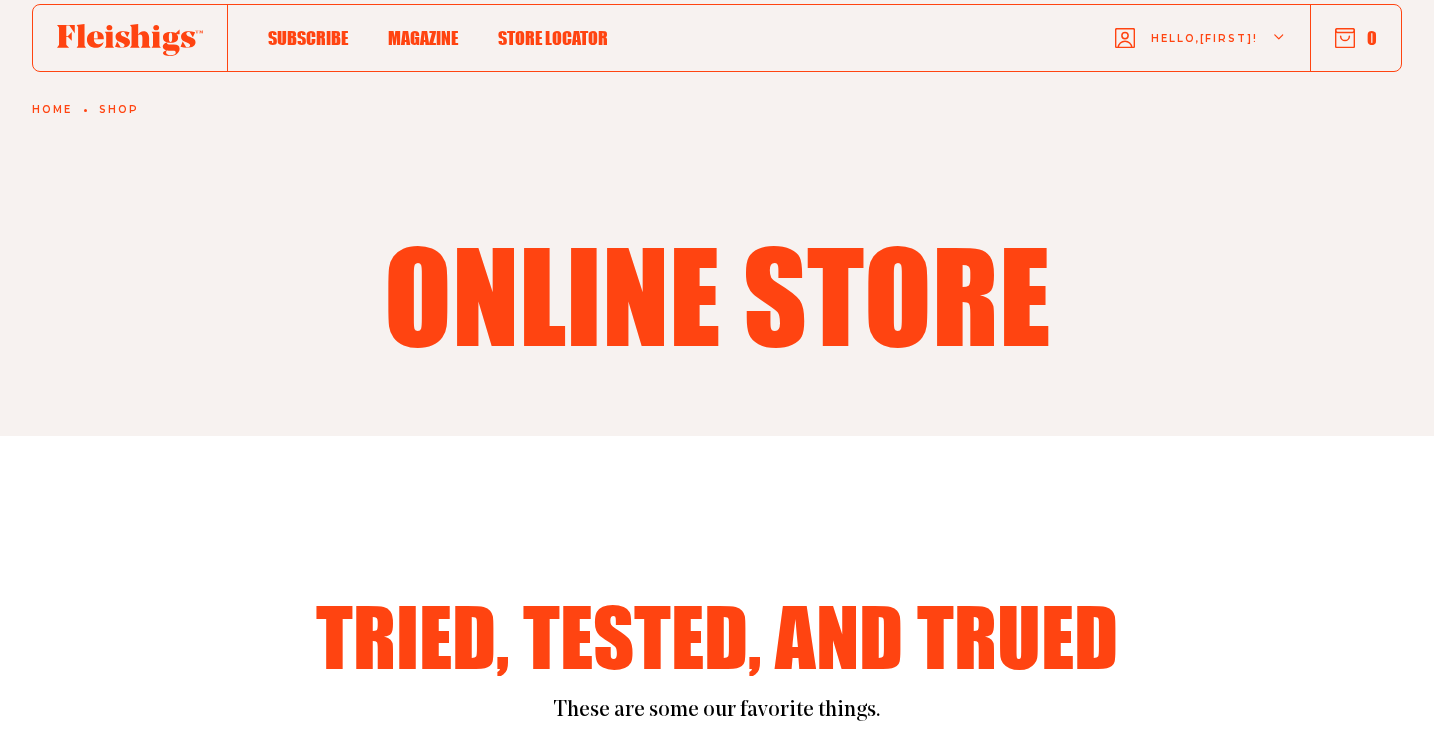scroll, scrollTop: 0, scrollLeft: 0, axis: both 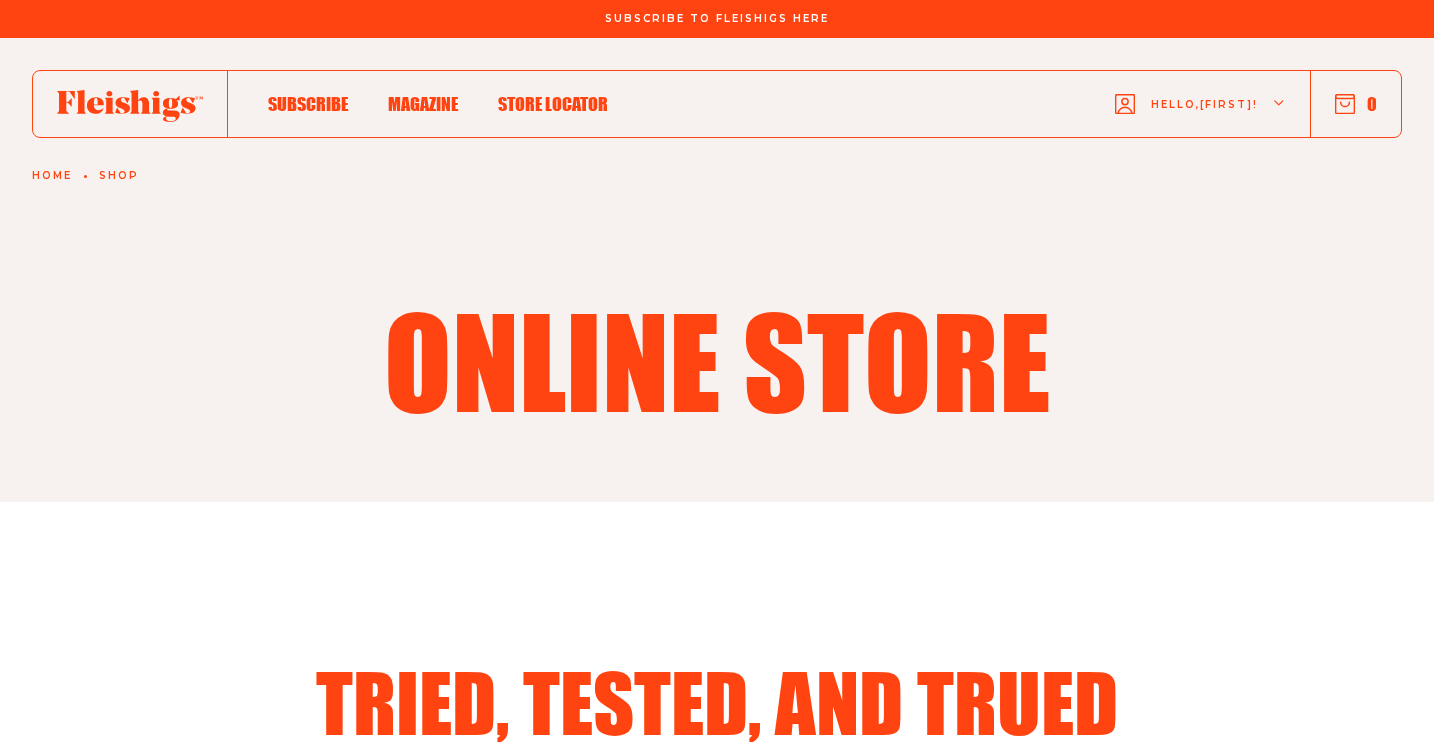 click on "Hello,  Marilyn !" at bounding box center (1200, 104) 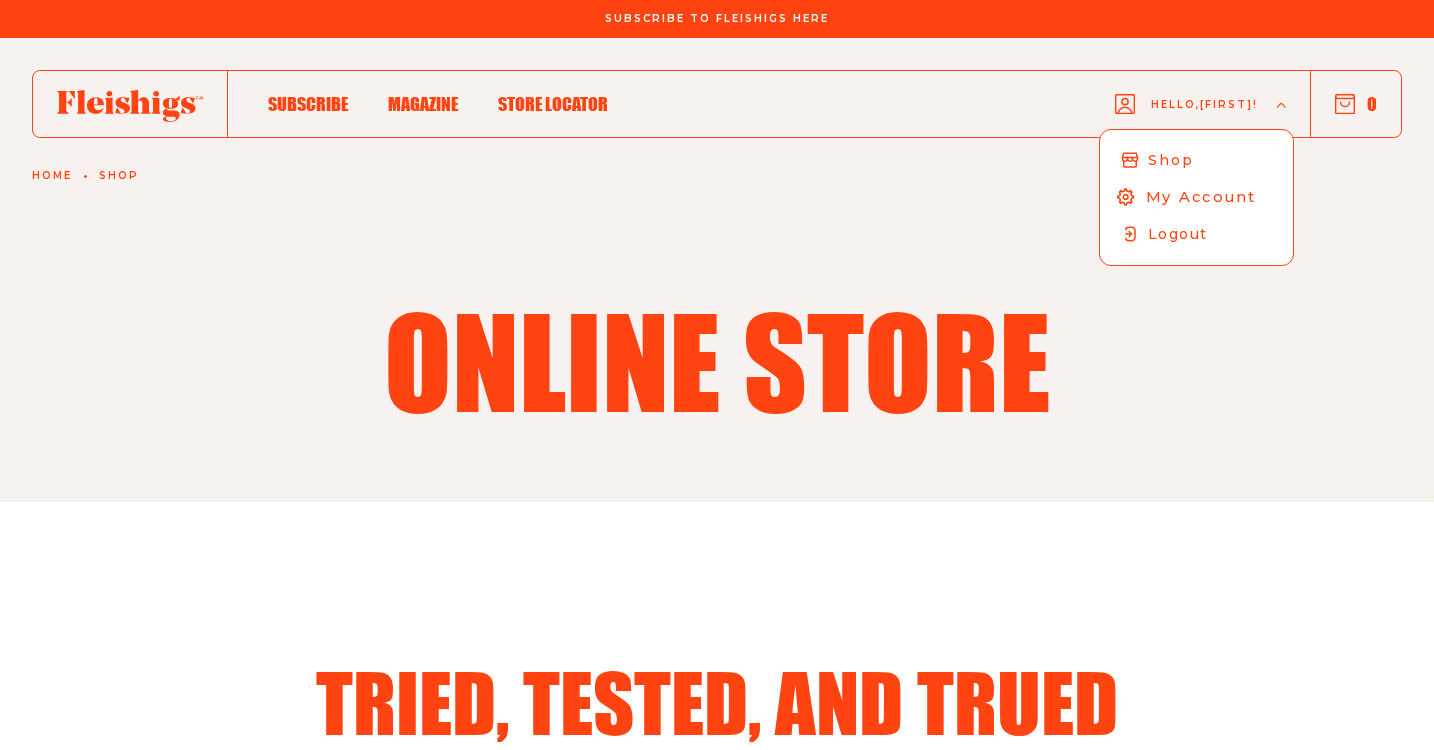 click on "My Account" at bounding box center [1201, 197] 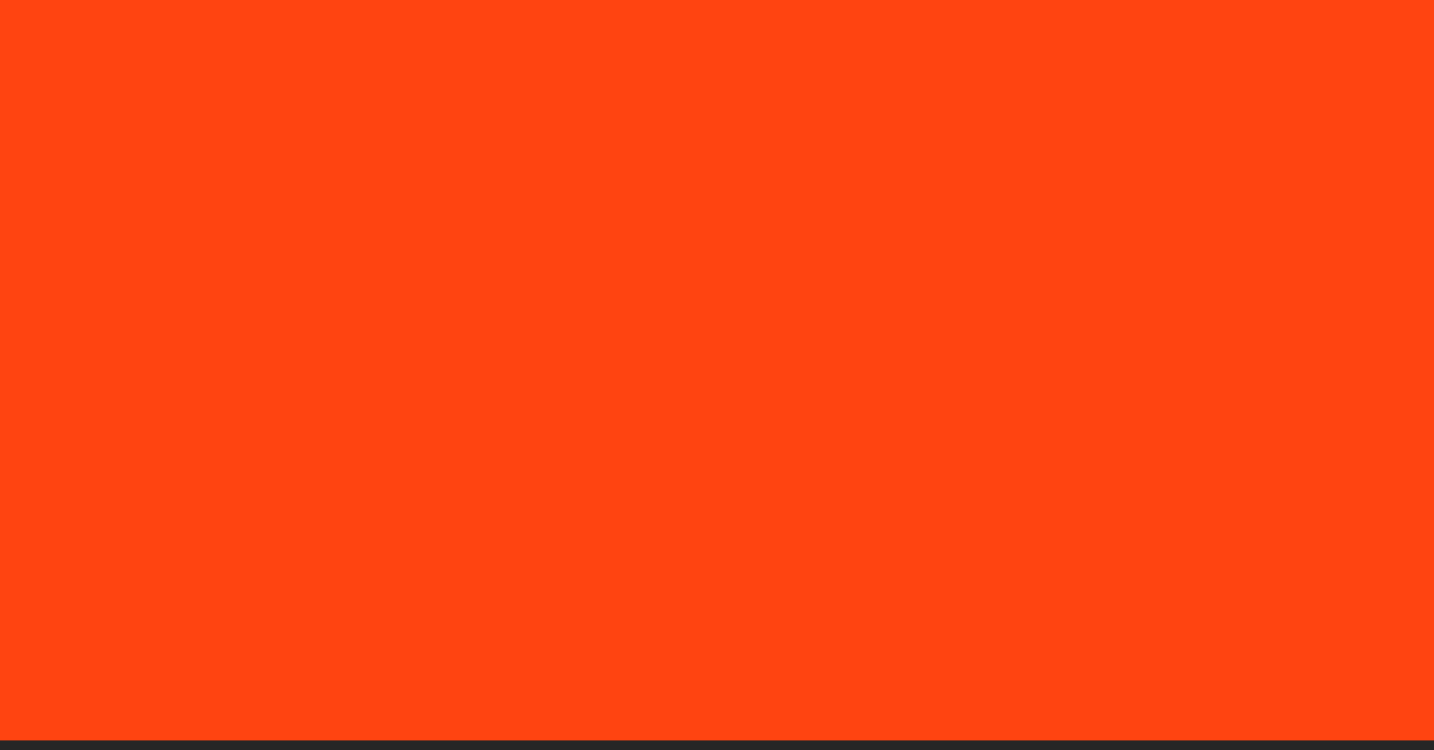 scroll, scrollTop: 0, scrollLeft: 0, axis: both 